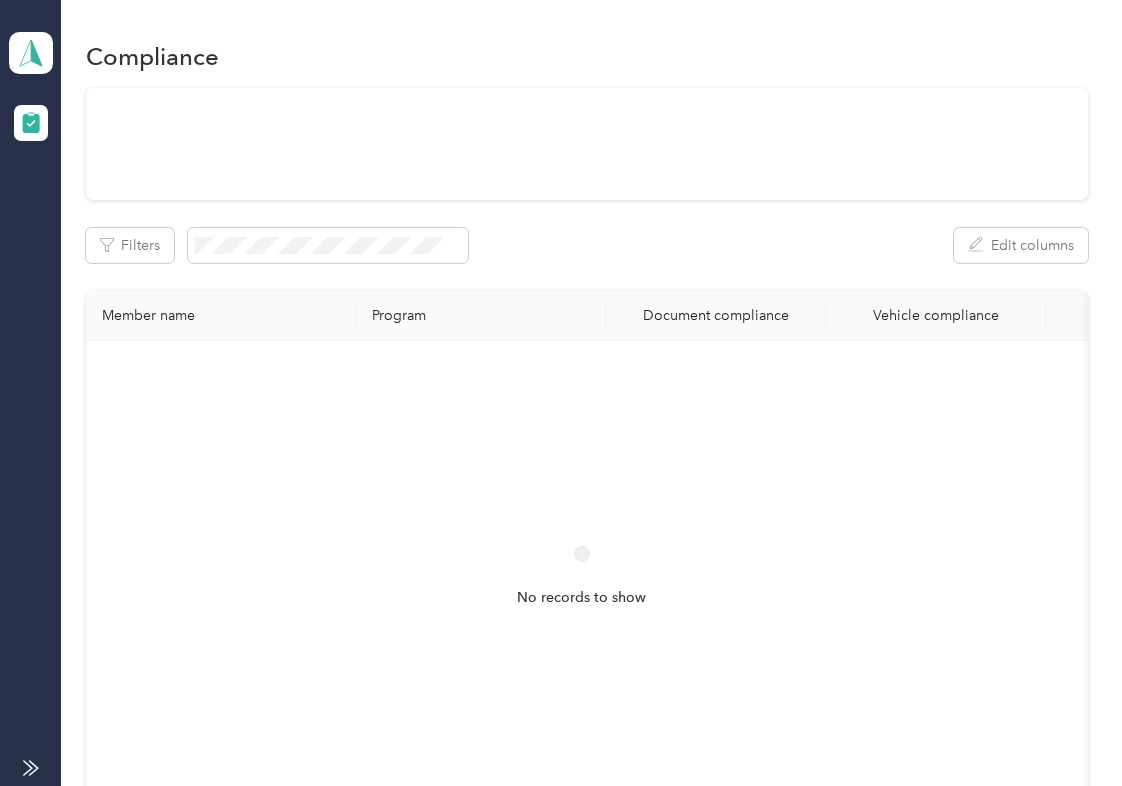 scroll, scrollTop: 0, scrollLeft: 0, axis: both 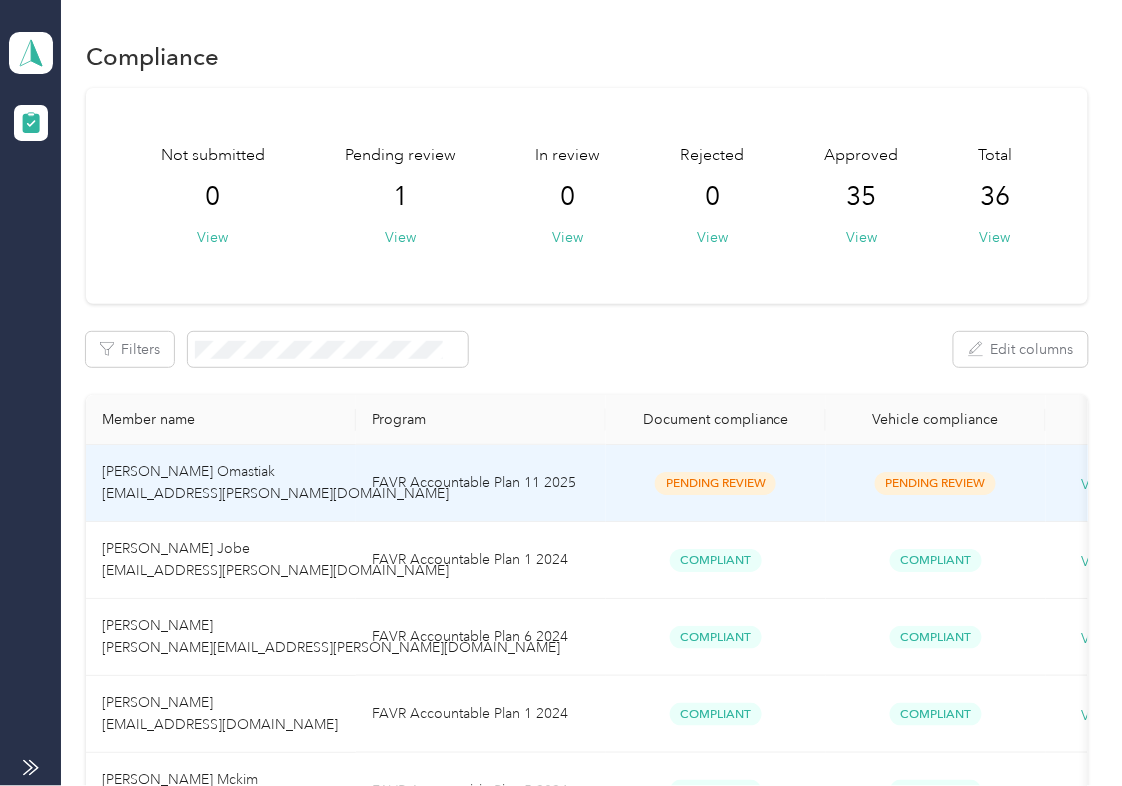 click on "[PERSON_NAME] Omastiak
[EMAIL_ADDRESS][PERSON_NAME][DOMAIN_NAME]" at bounding box center [221, 483] 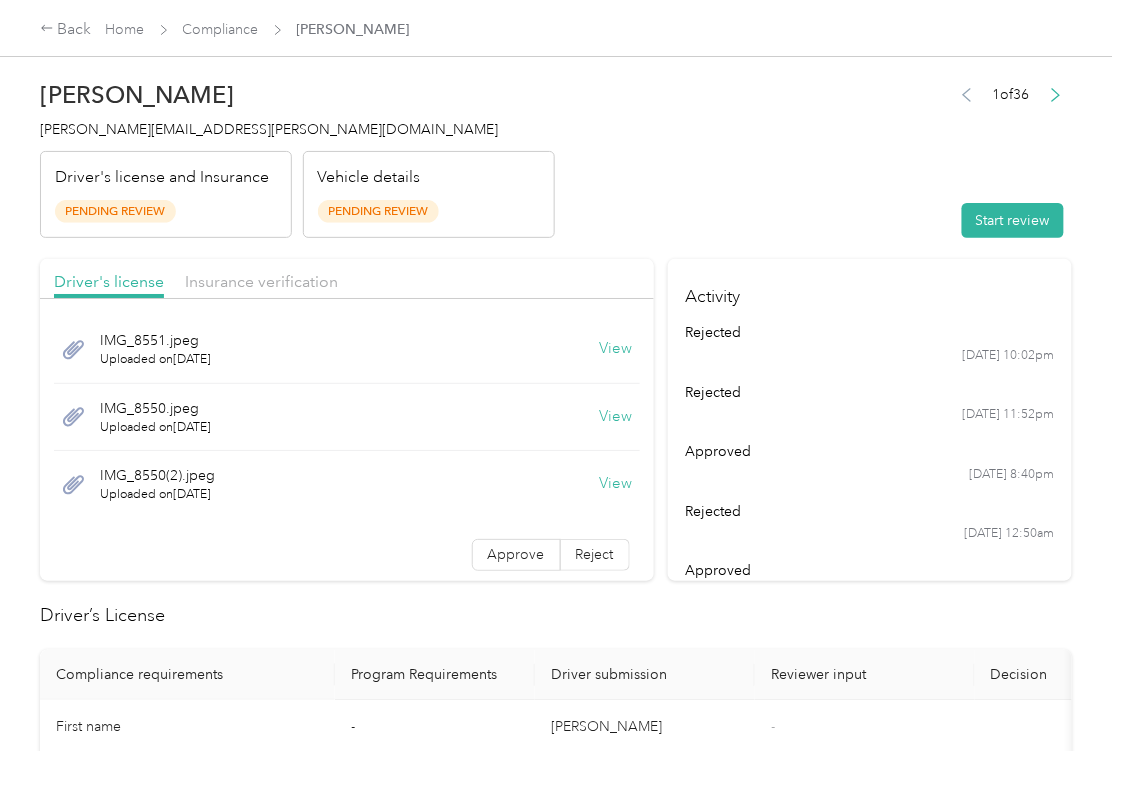 drag, startPoint x: 533, startPoint y: 278, endPoint x: 609, endPoint y: 308, distance: 81.706795 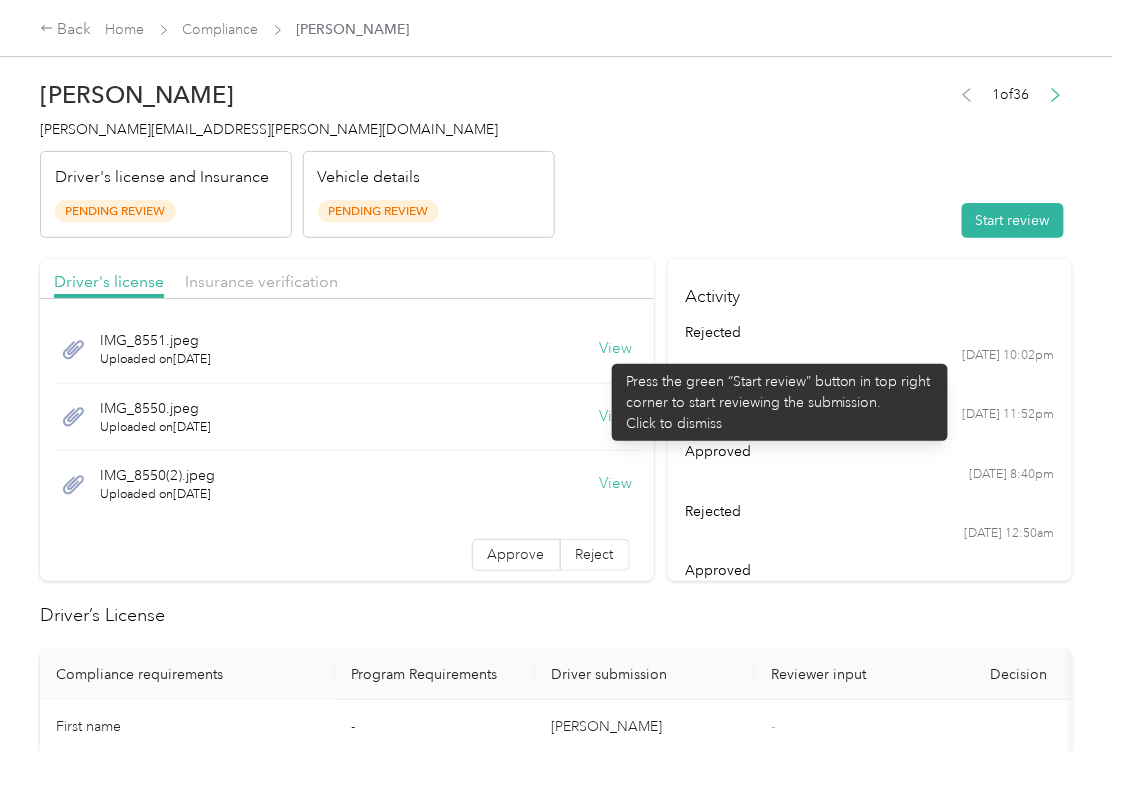 click on "View" at bounding box center (616, 349) 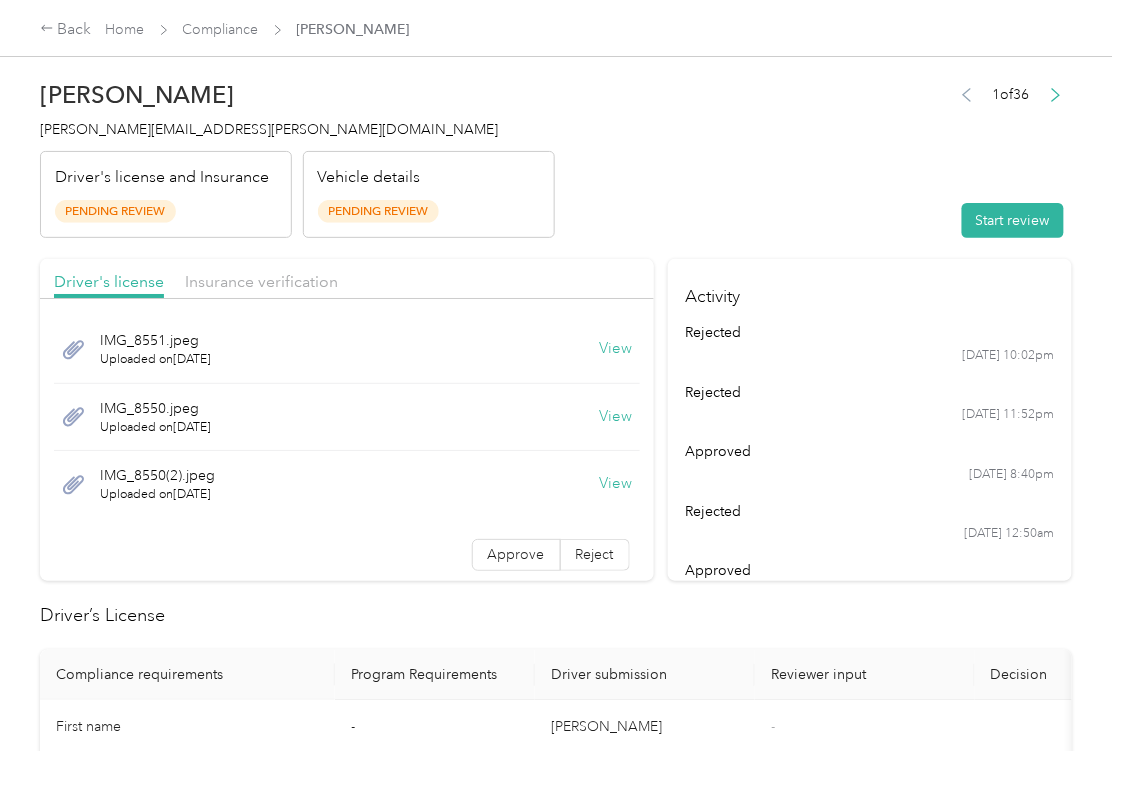 click on "View" at bounding box center (616, 417) 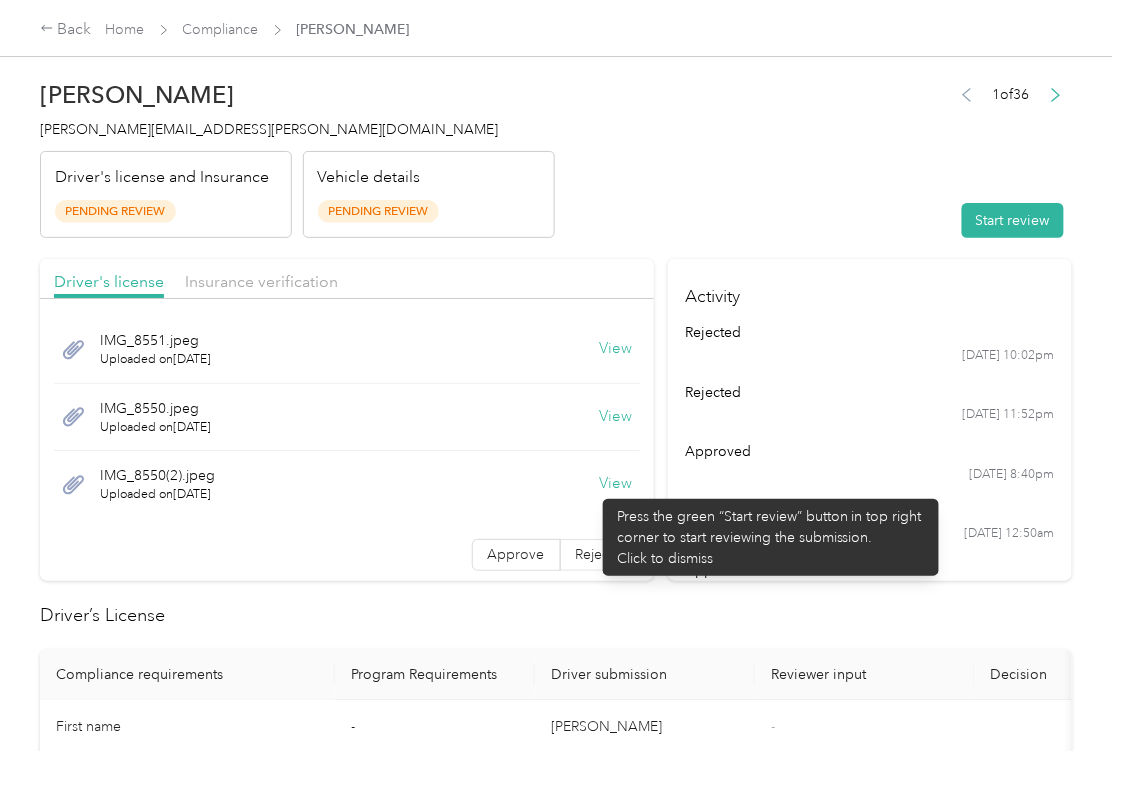 click on "View" at bounding box center [616, 484] 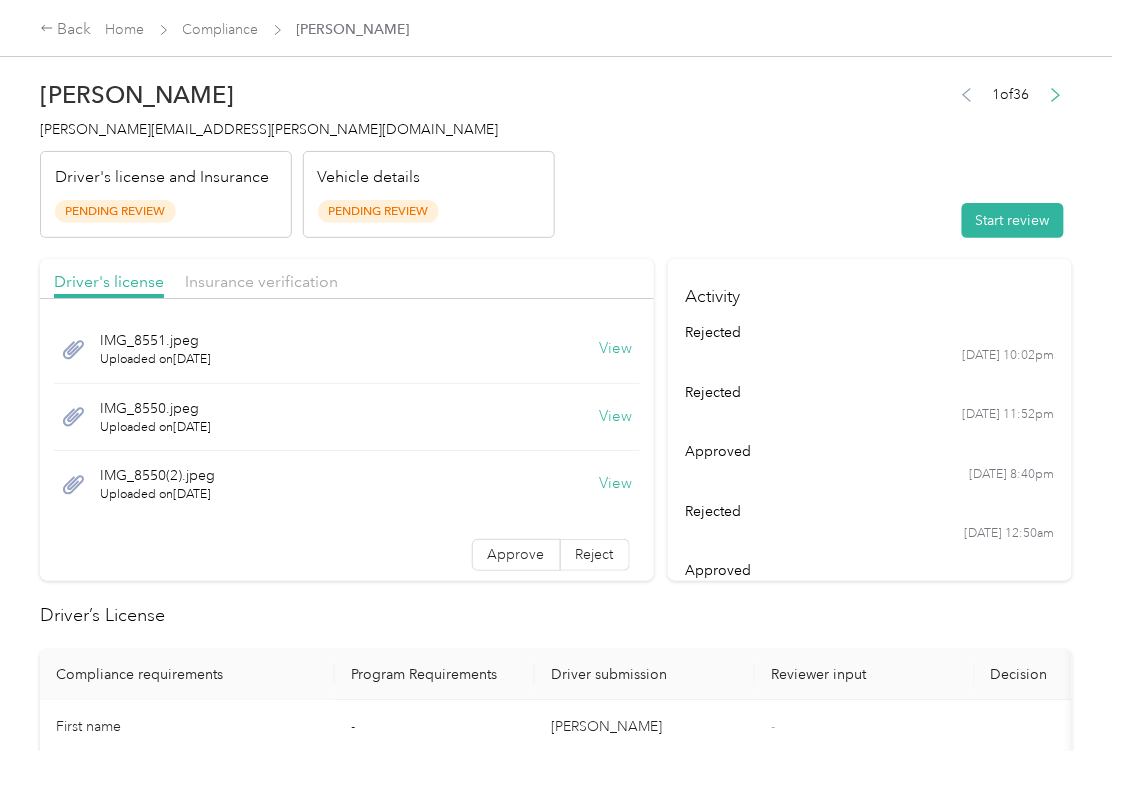 click on "Driver's license Insurance verification" at bounding box center (347, 279) 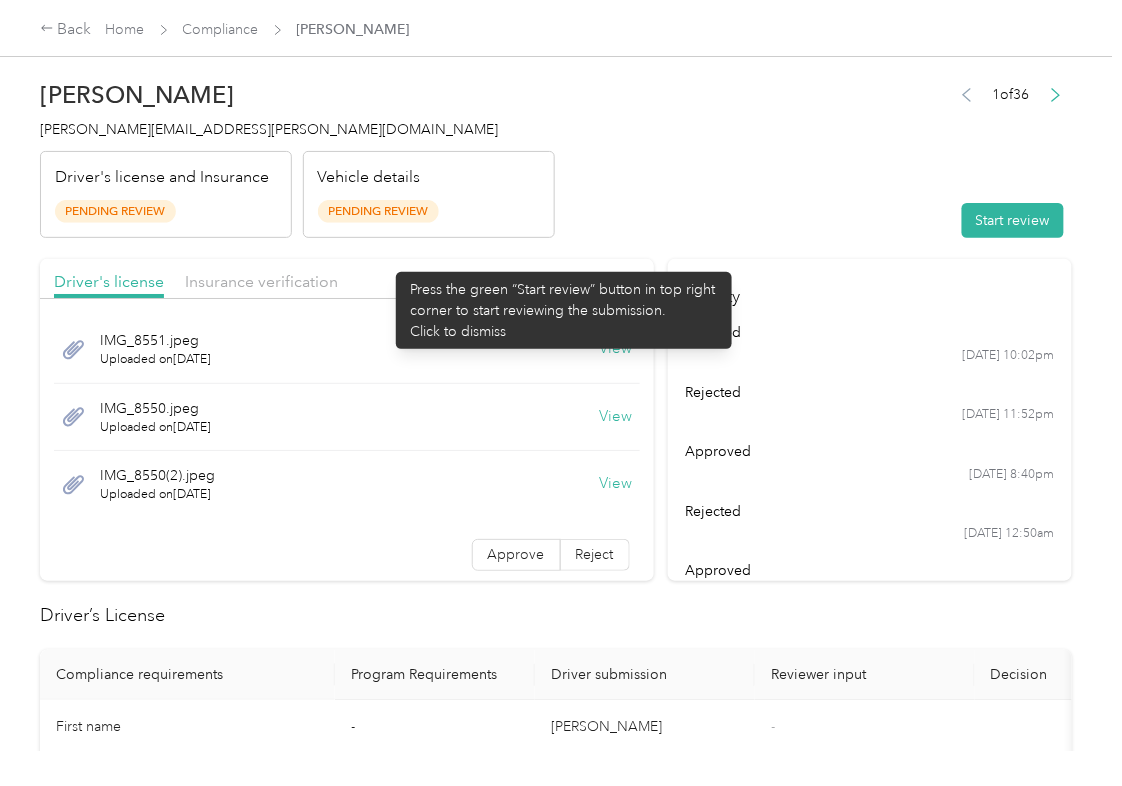 click on "Driver's license Insurance verification" at bounding box center (347, 279) 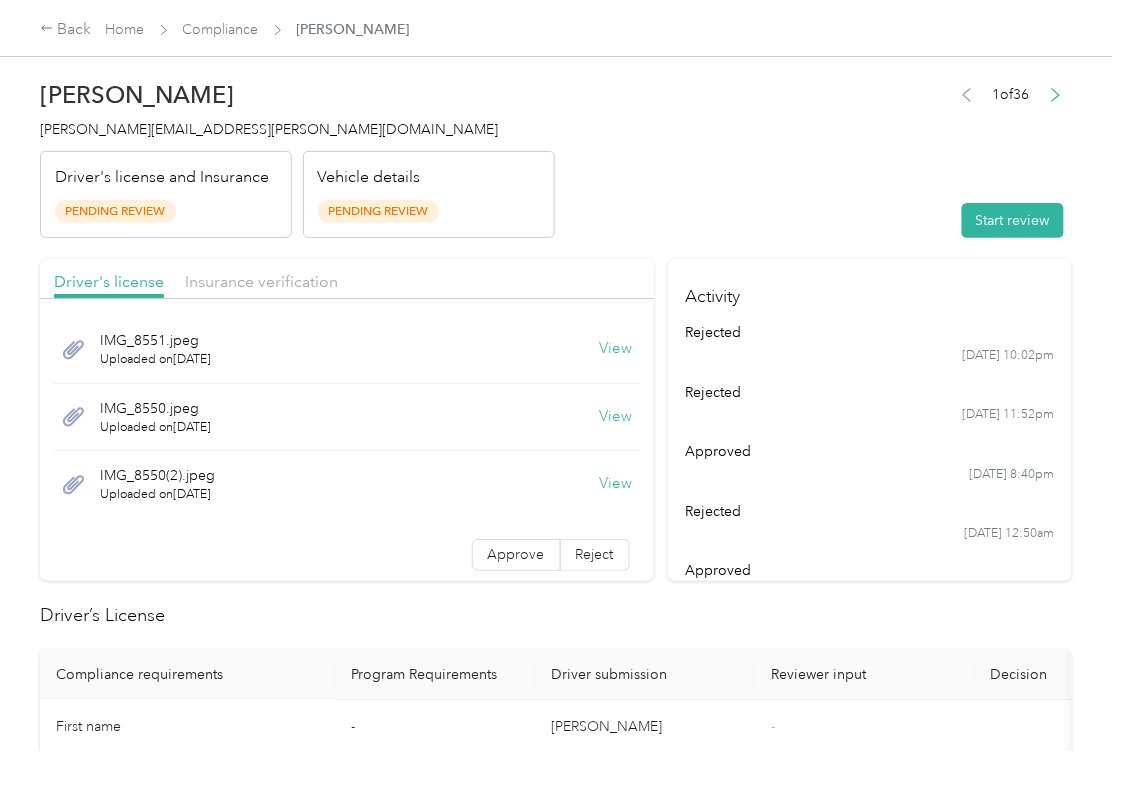click on "Insurance verification" at bounding box center [261, 282] 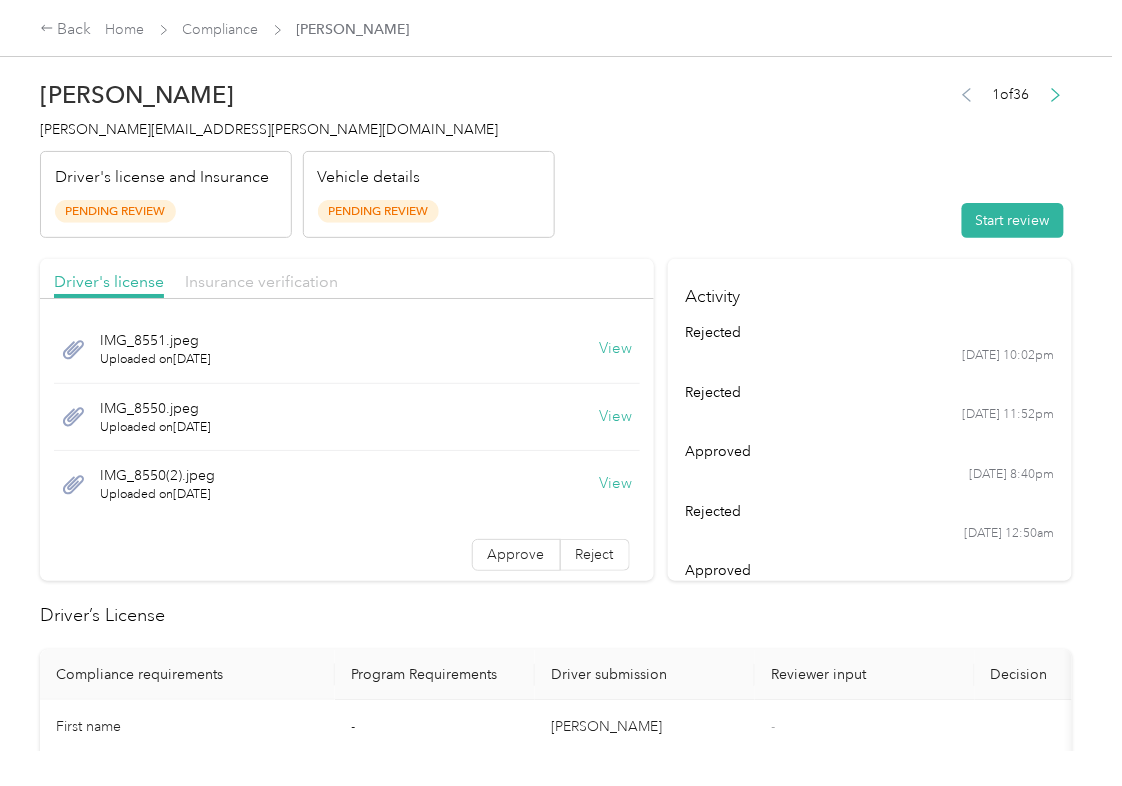 click on "Insurance verification" at bounding box center (261, 281) 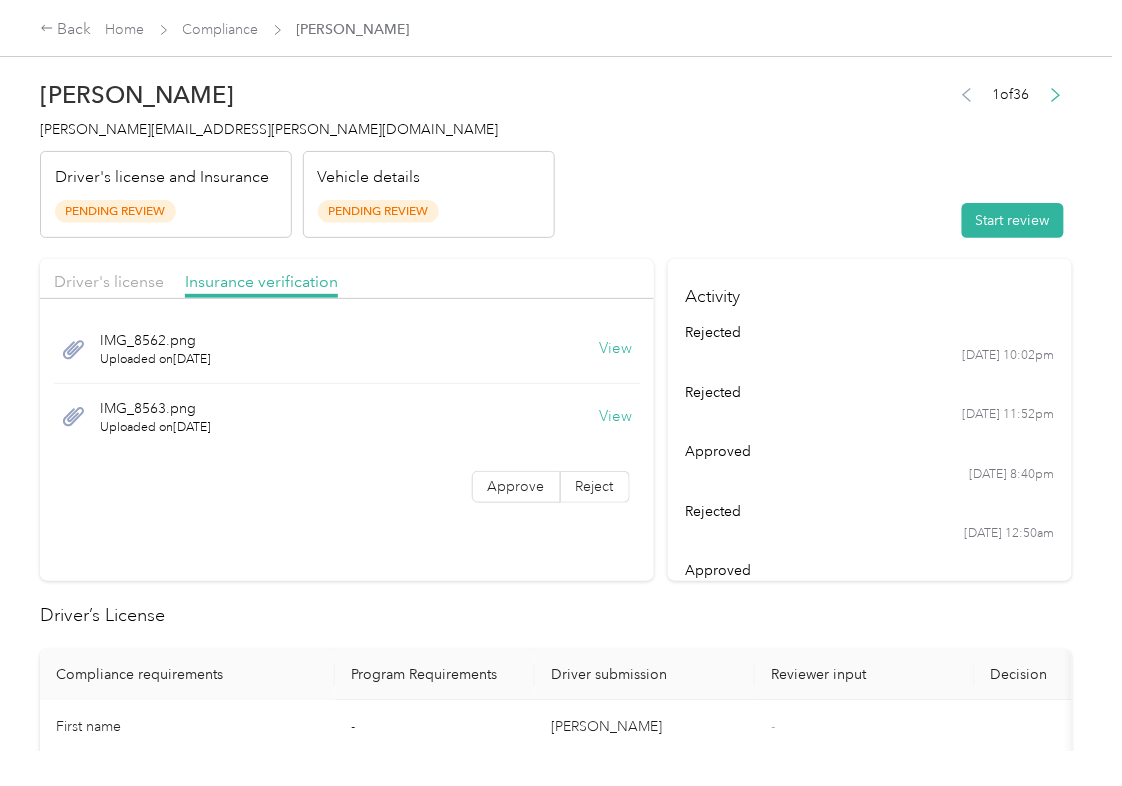 click on "View" at bounding box center (616, 349) 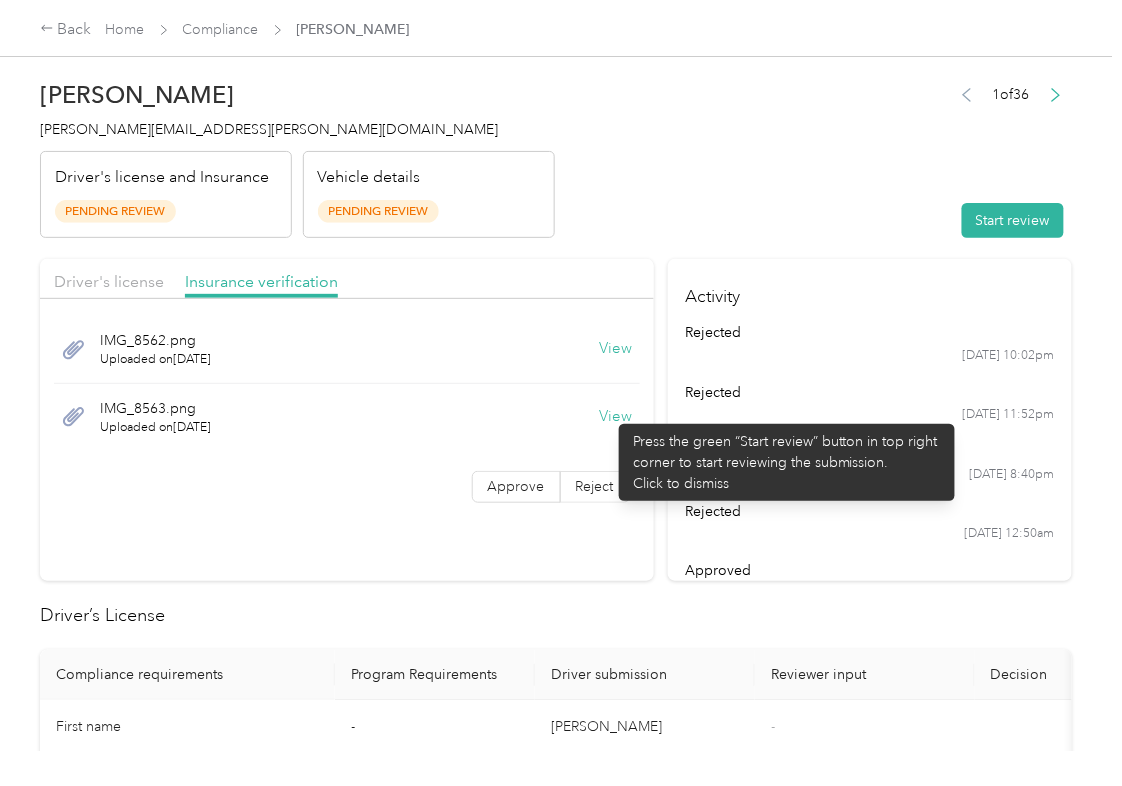 click on "View" at bounding box center [616, 417] 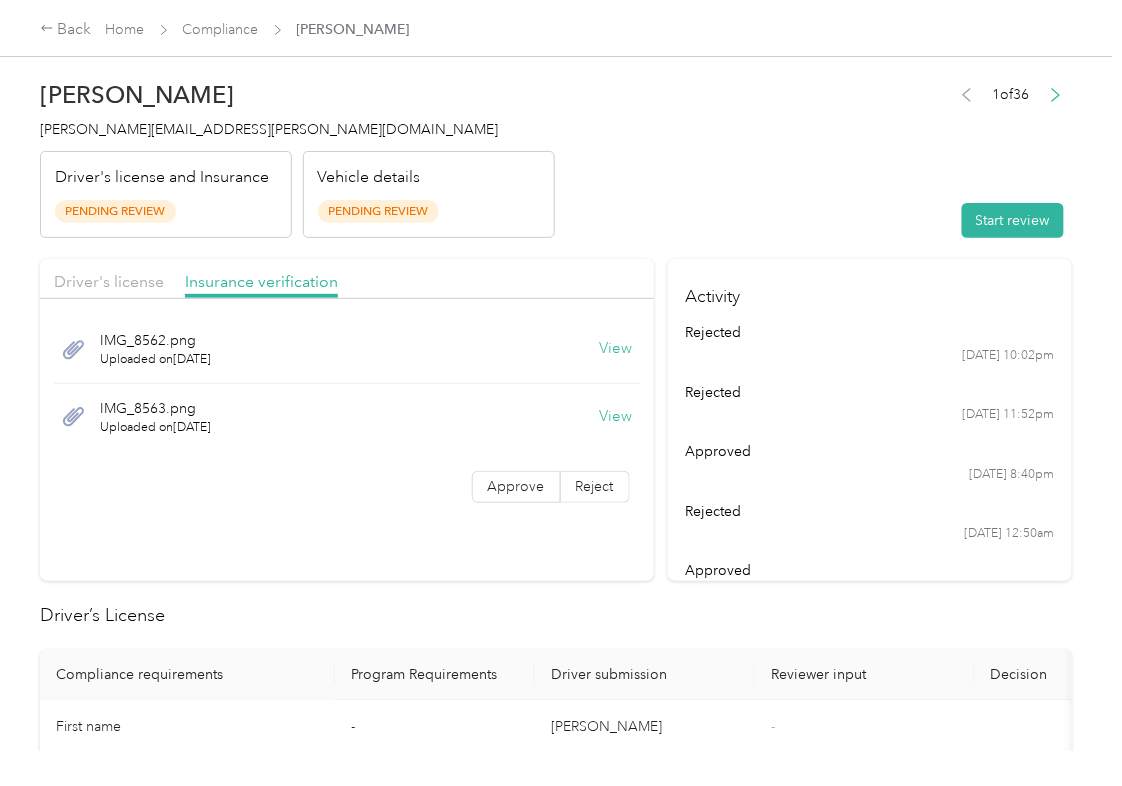 click on "[PERSON_NAME] Omastiak [EMAIL_ADDRESS][PERSON_NAME][DOMAIN_NAME] Driver's license and Insurance Pending Review Vehicle details Pending Review 1  of  36 Start review" at bounding box center [556, 154] 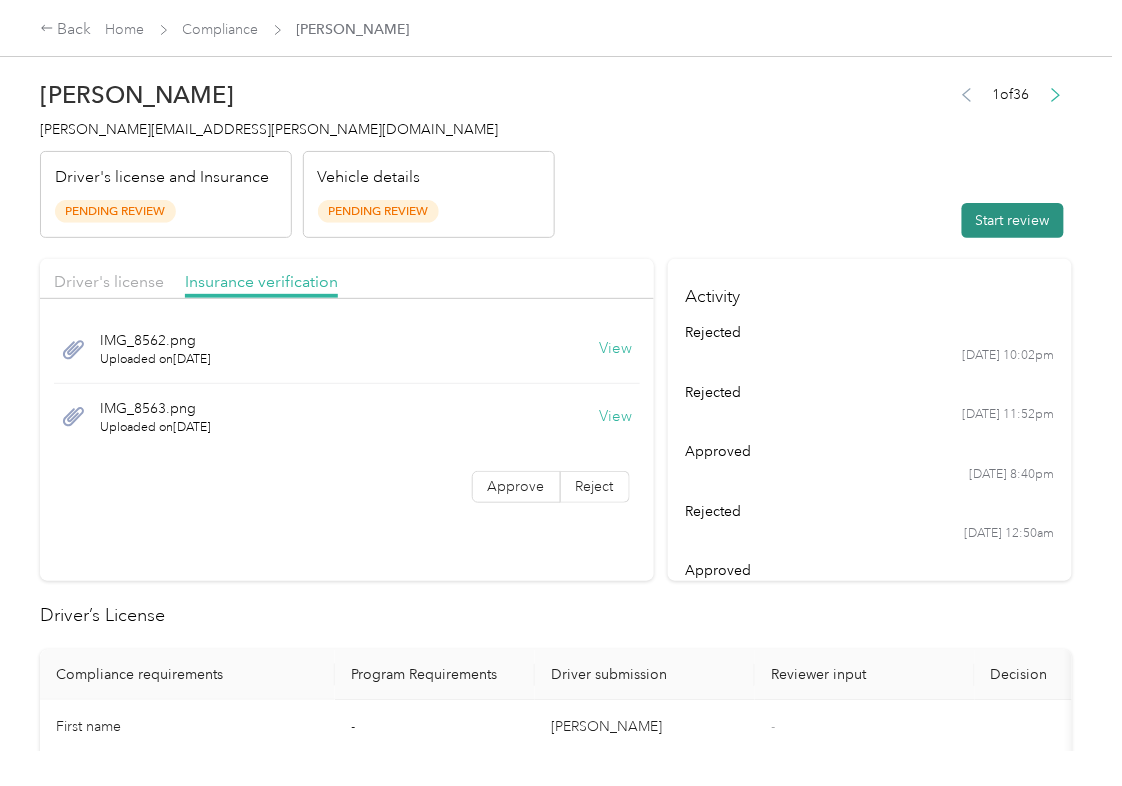 click on "Start review" at bounding box center [1013, 220] 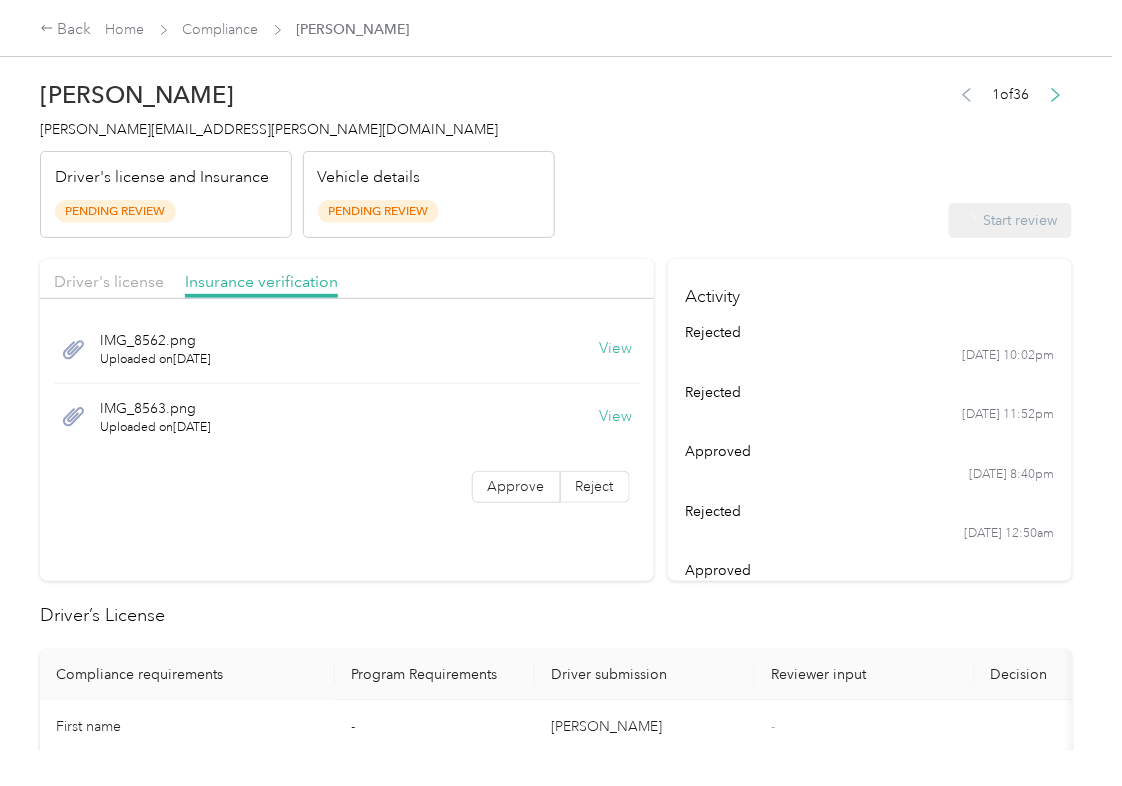 click on "Driver's license Insurance verification" at bounding box center (347, 279) 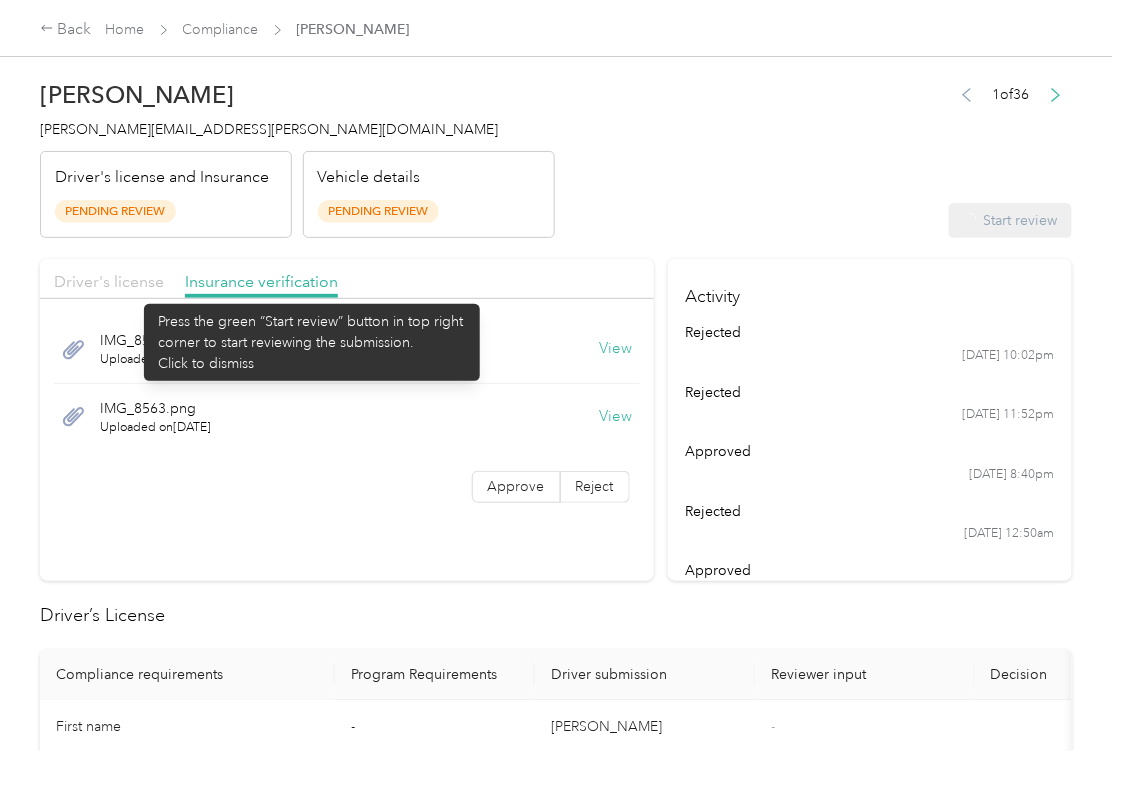 click on "Driver's license" at bounding box center (109, 281) 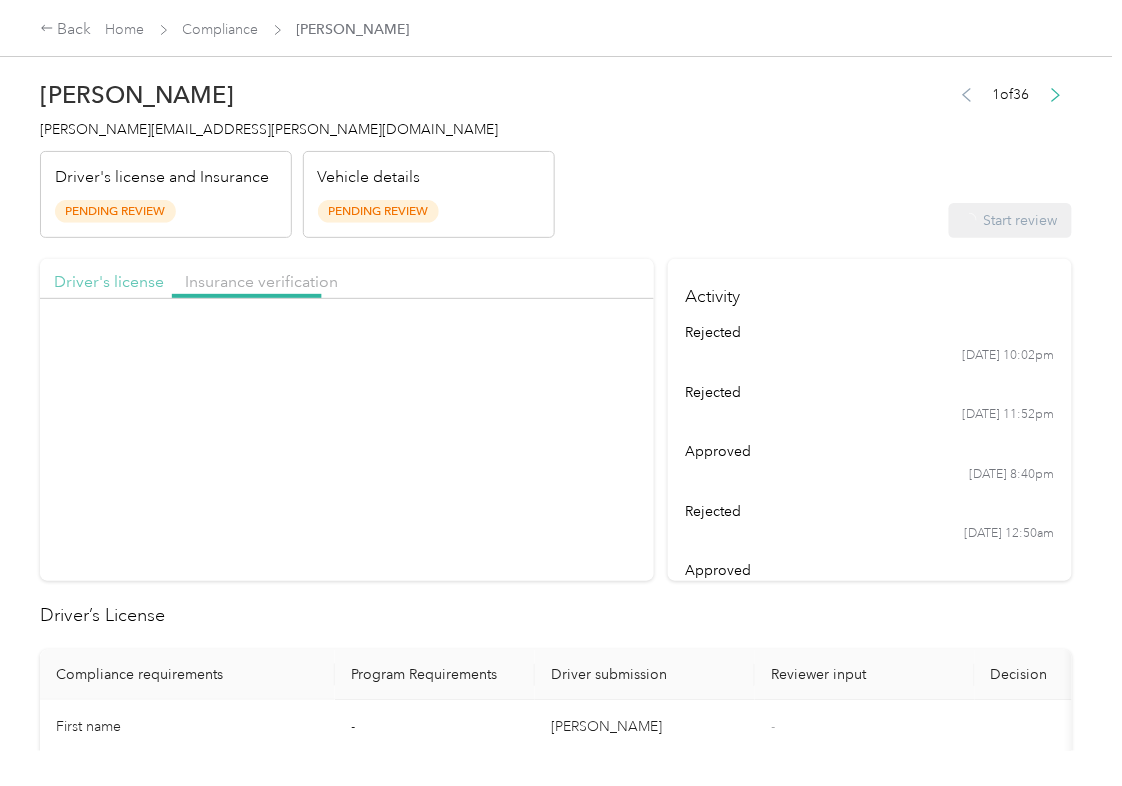 click on "Driver's license" at bounding box center (109, 281) 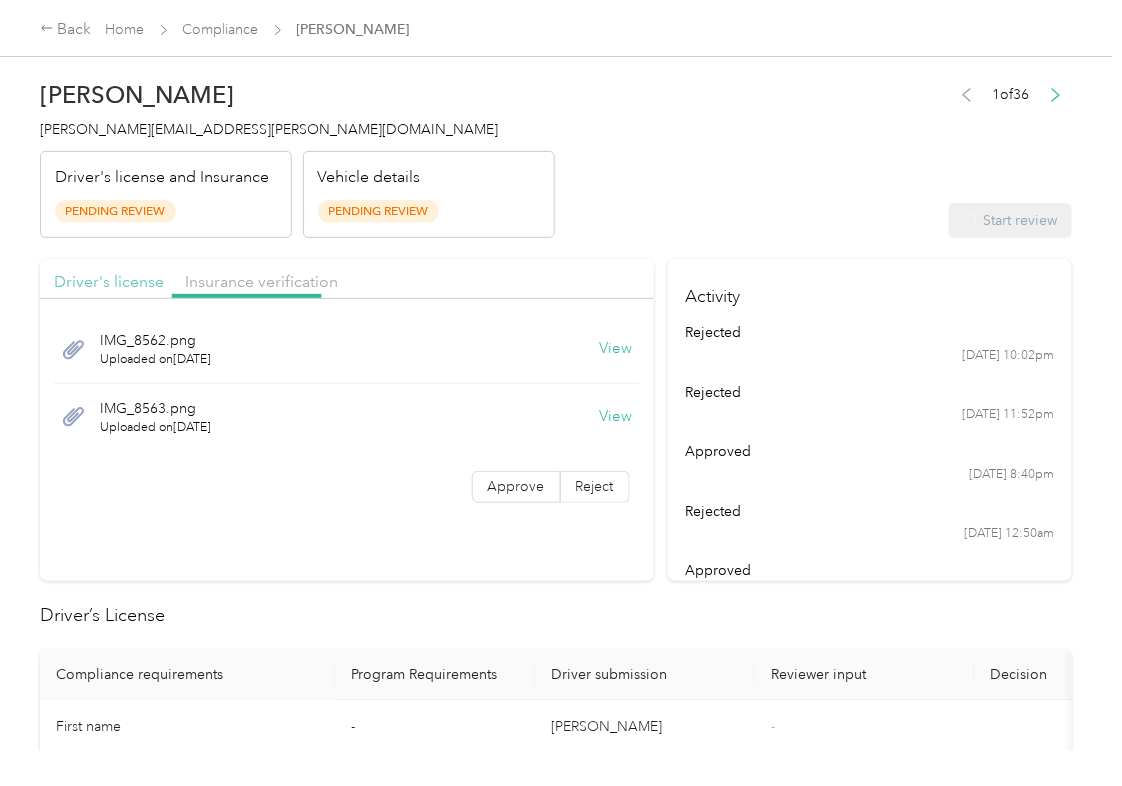 click on "Driver's license" at bounding box center (109, 281) 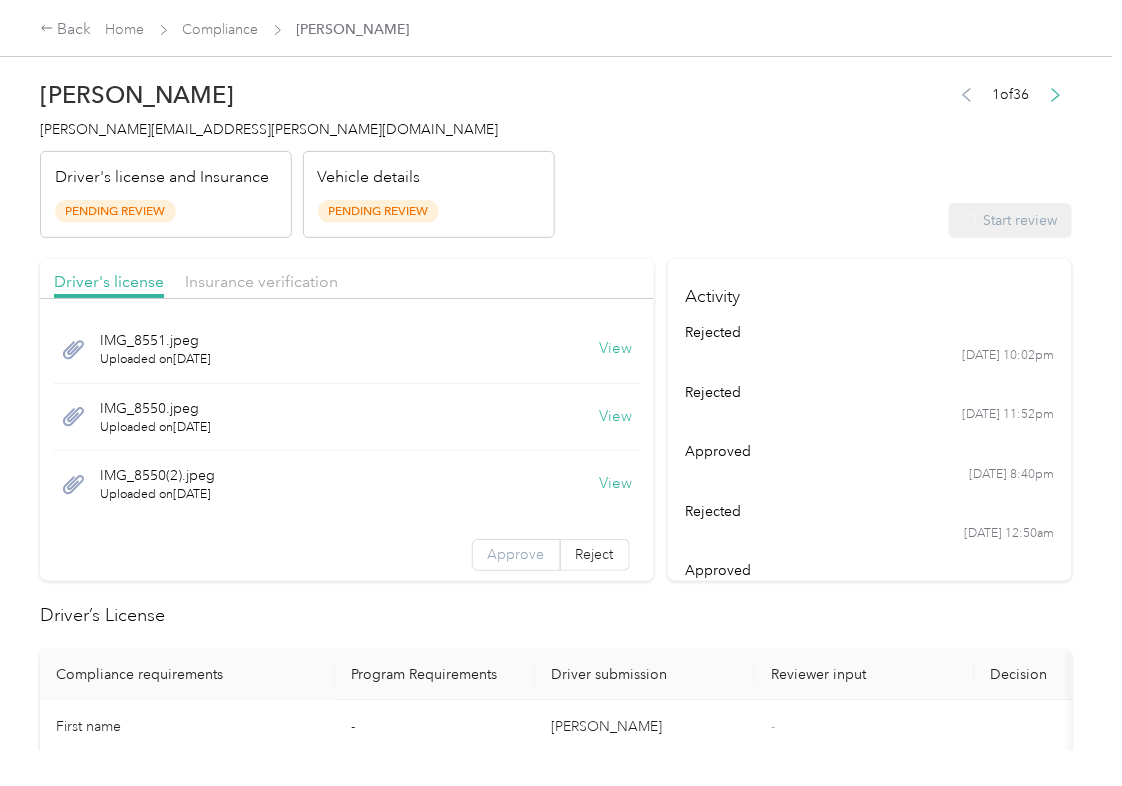 click on "Approve" at bounding box center (516, 555) 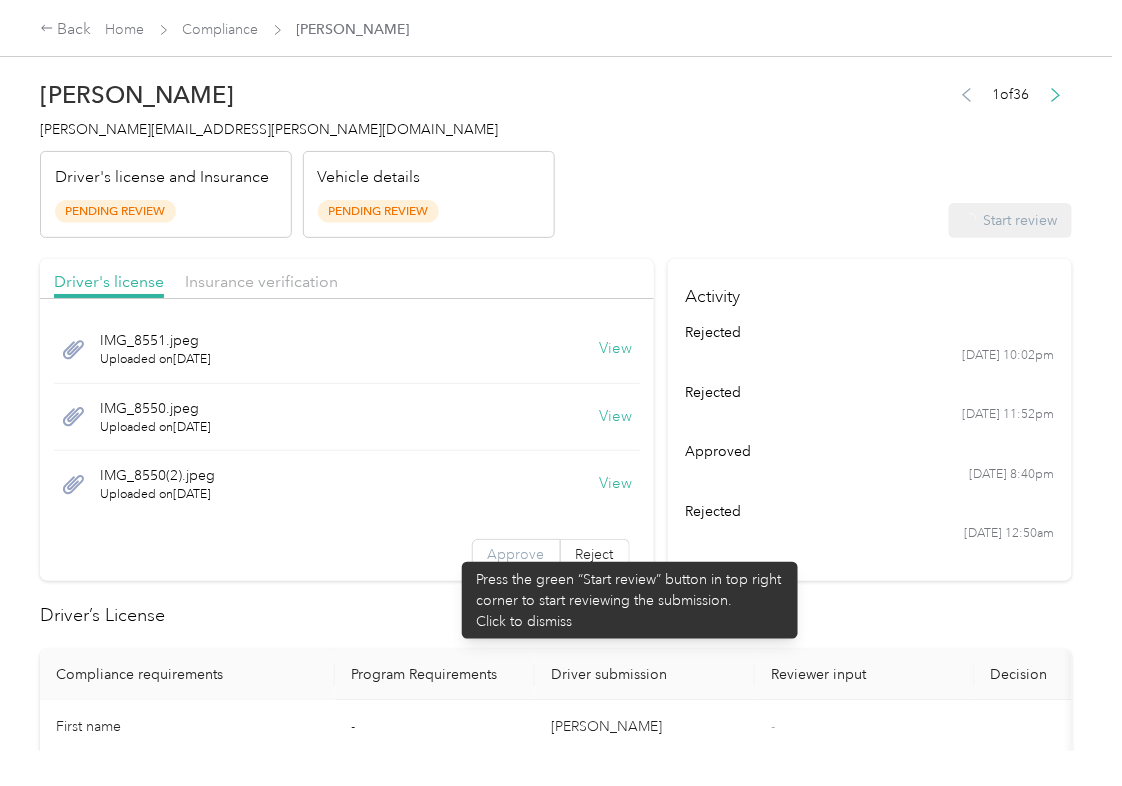 click on "Approve" at bounding box center (516, 554) 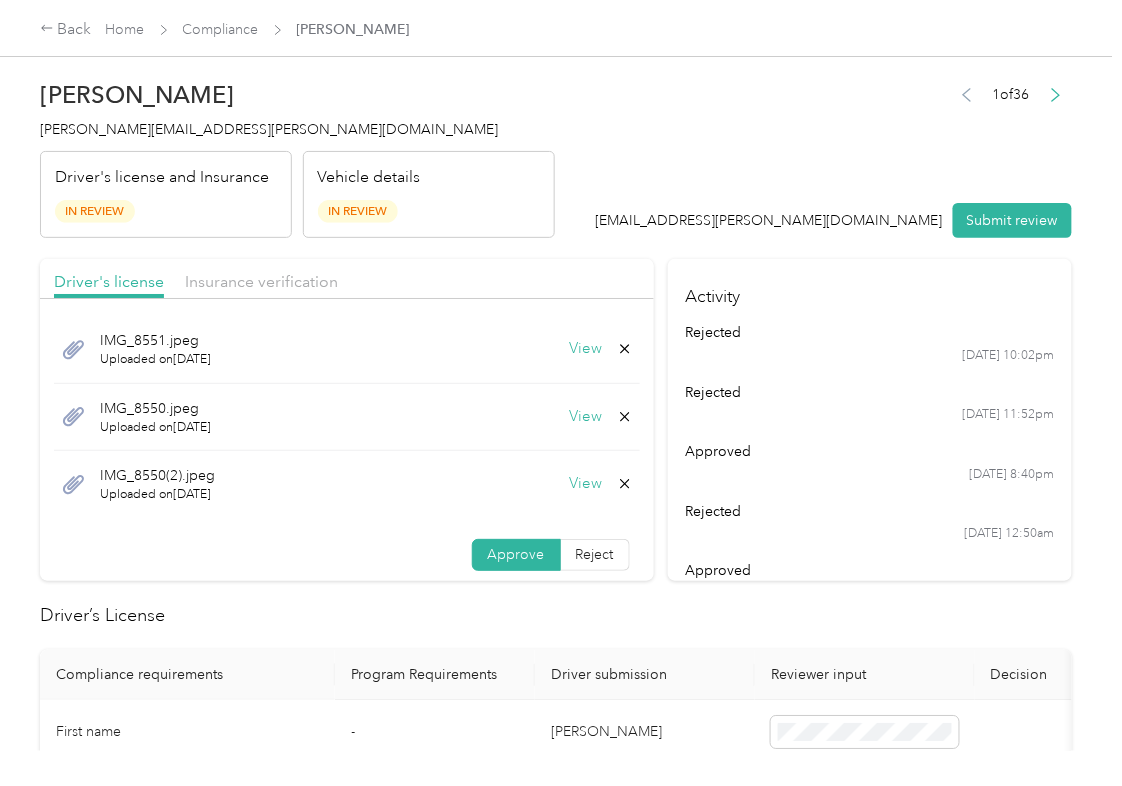 click on "Approve" at bounding box center (516, 554) 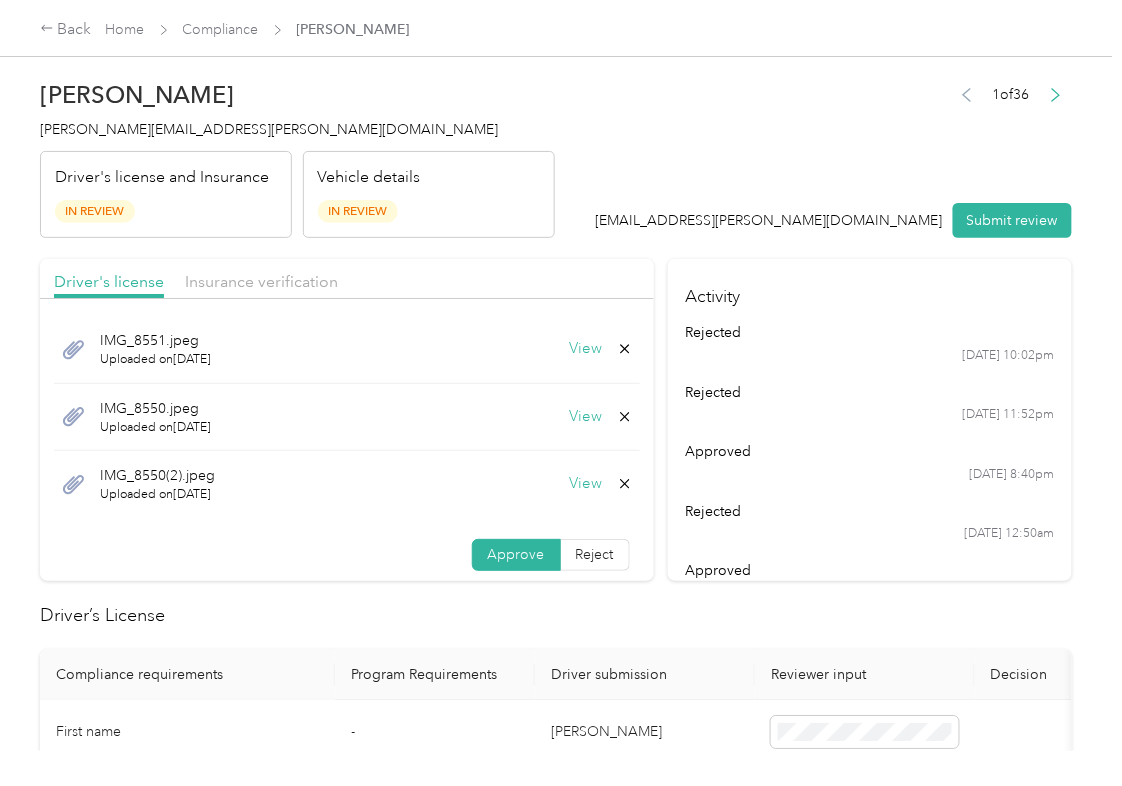 click on "Approve" at bounding box center (516, 554) 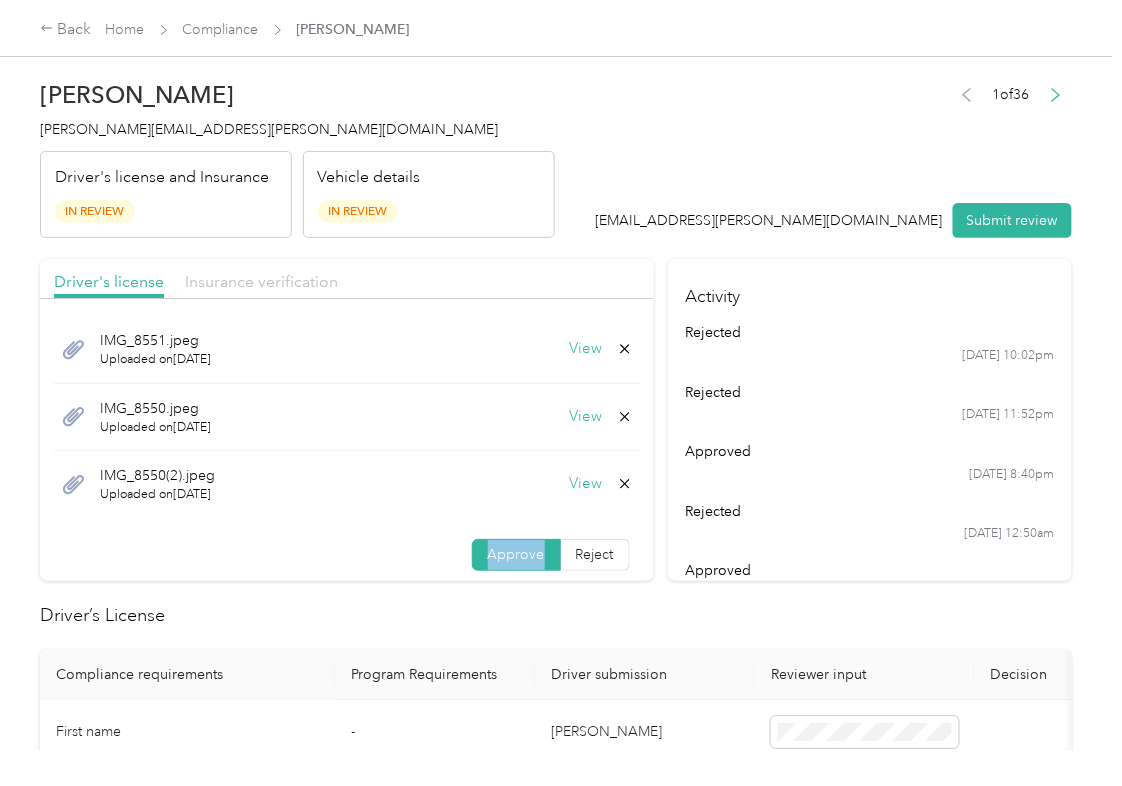 click on "Insurance verification" at bounding box center (261, 281) 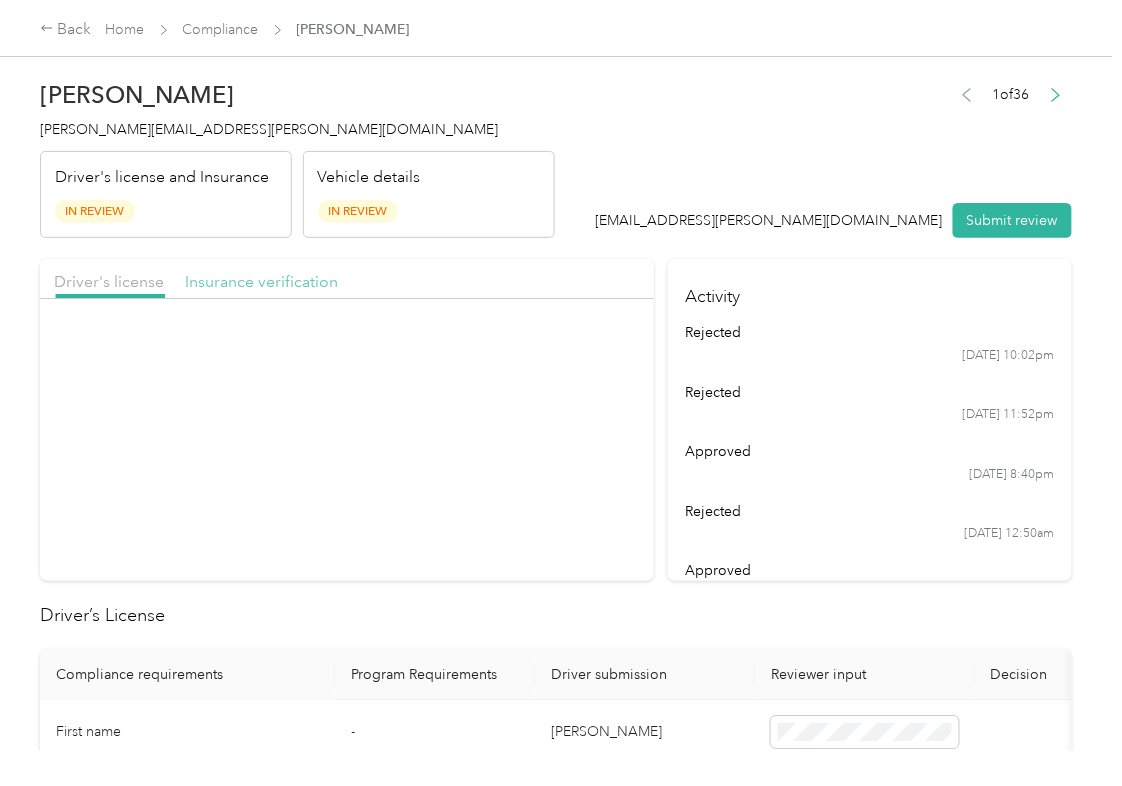 click on "Insurance verification" at bounding box center [261, 281] 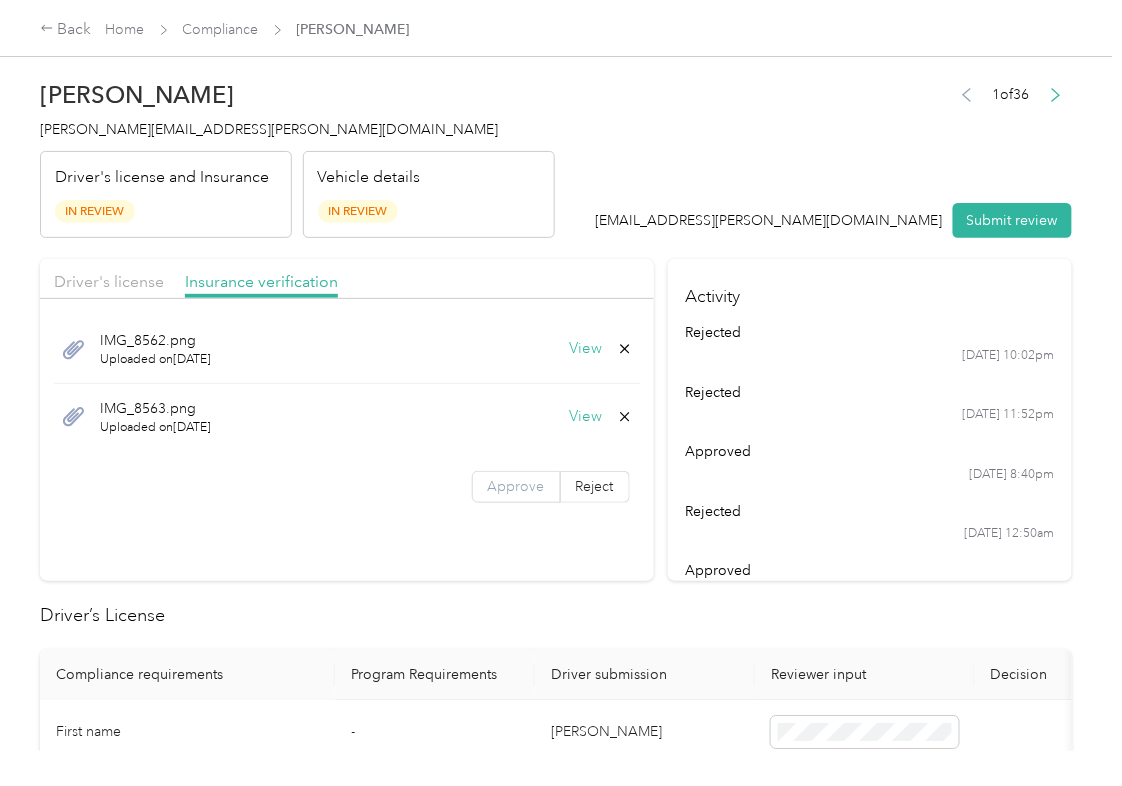 click on "Approve" at bounding box center [516, 486] 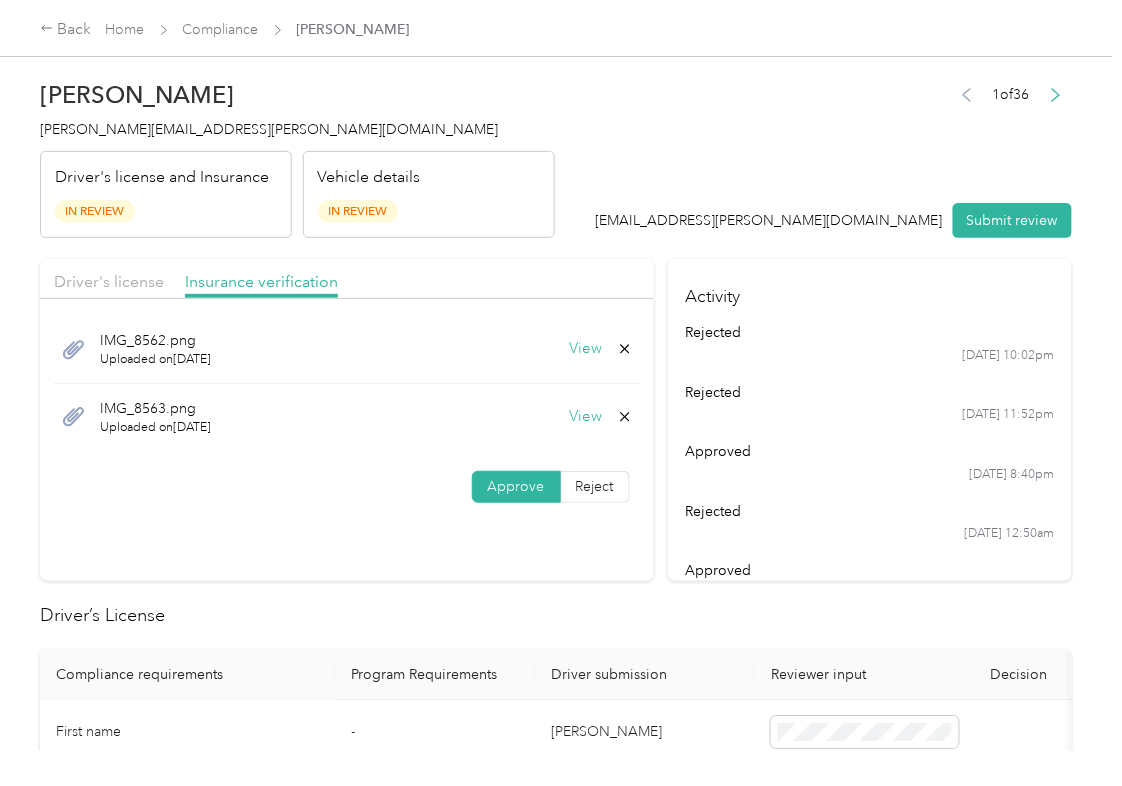 click on "Approve" at bounding box center (516, 486) 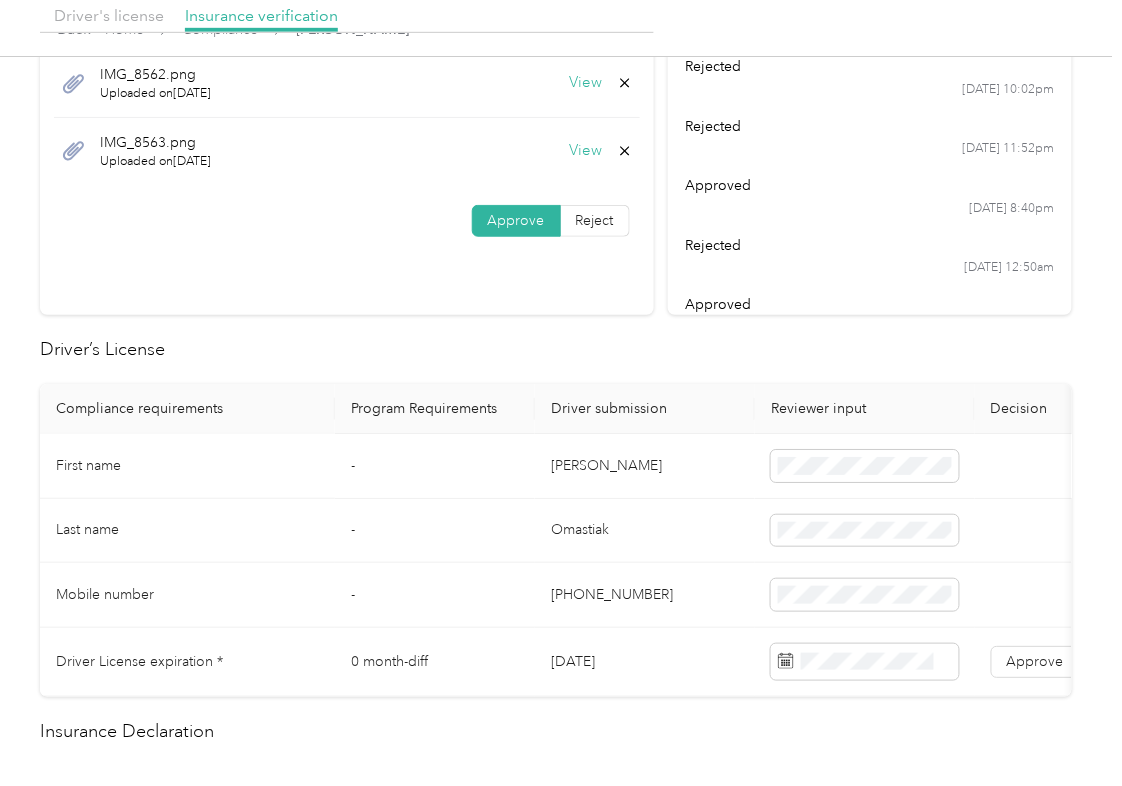 scroll, scrollTop: 400, scrollLeft: 0, axis: vertical 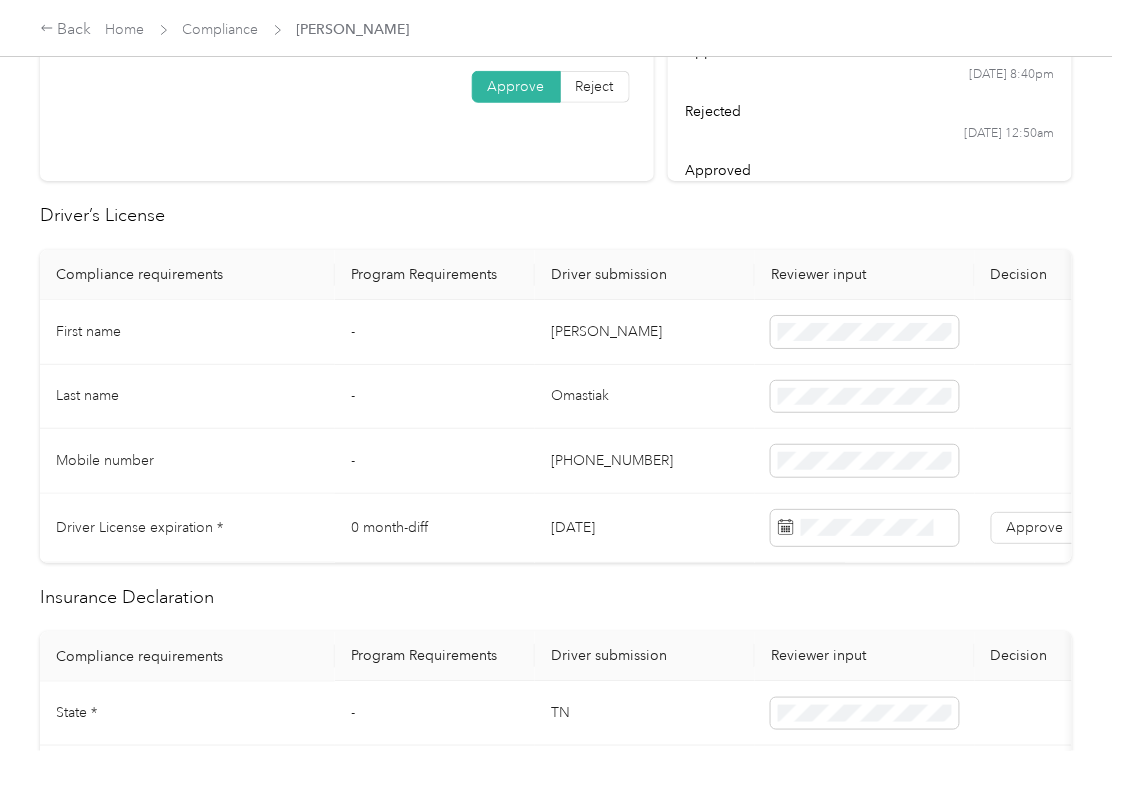 click on "[DATE]" at bounding box center (645, 528) 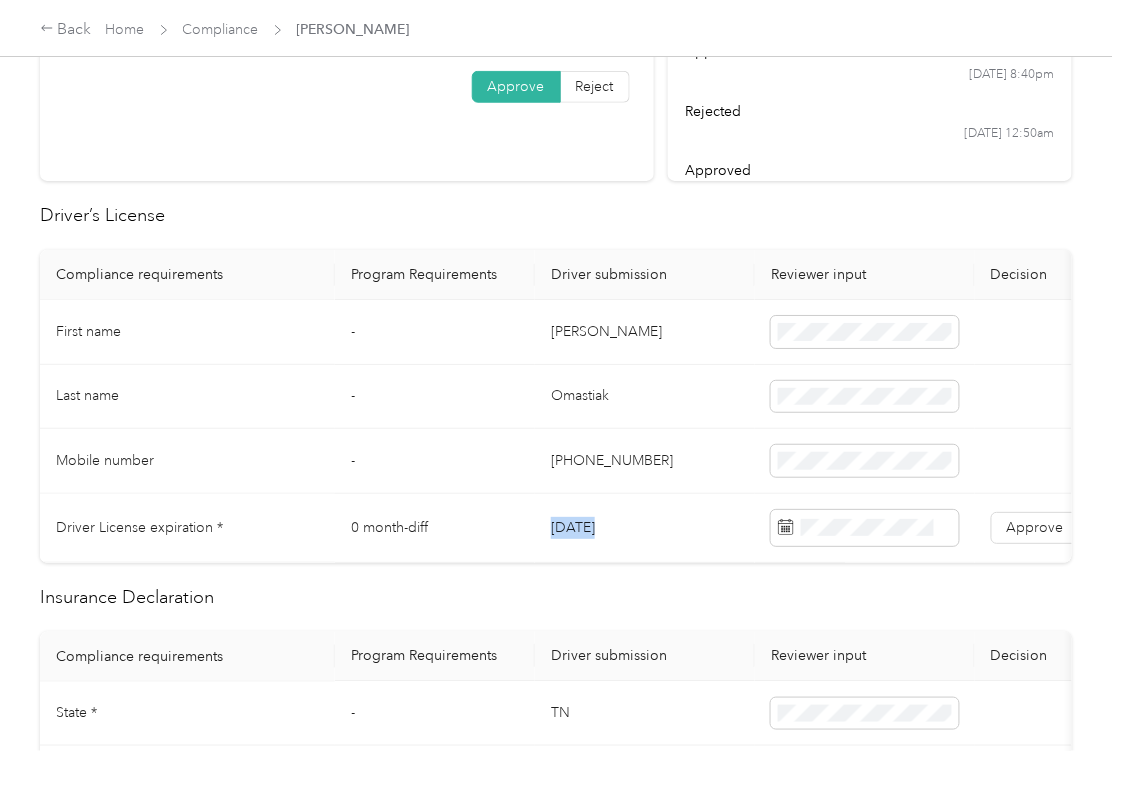 click on "[DATE]" at bounding box center (645, 528) 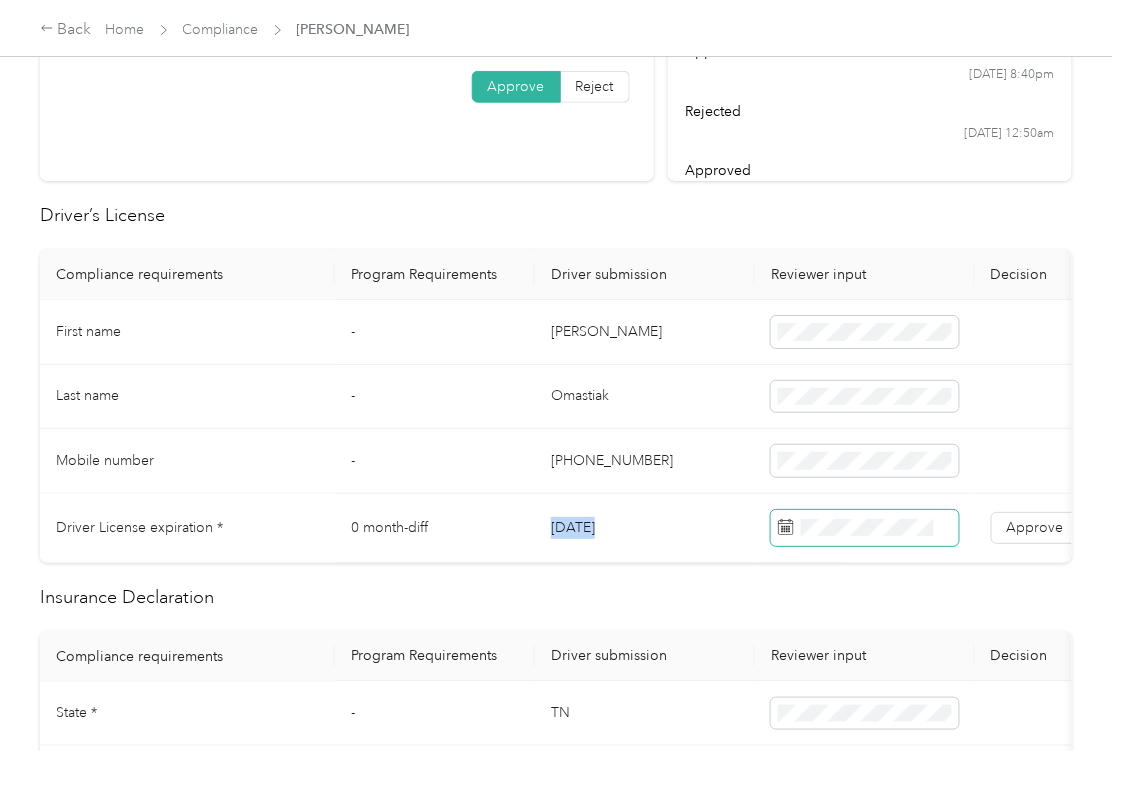 copy on "[DATE]" 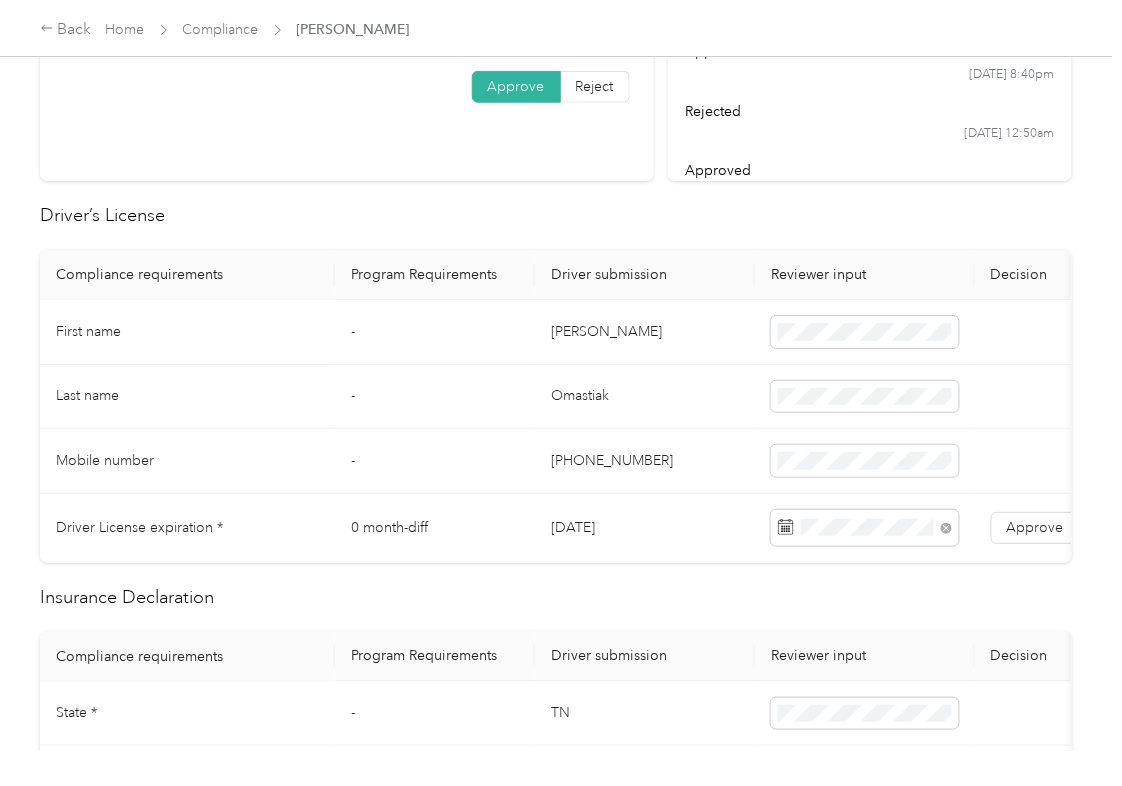 click on "Driver’s License" at bounding box center (556, 215) 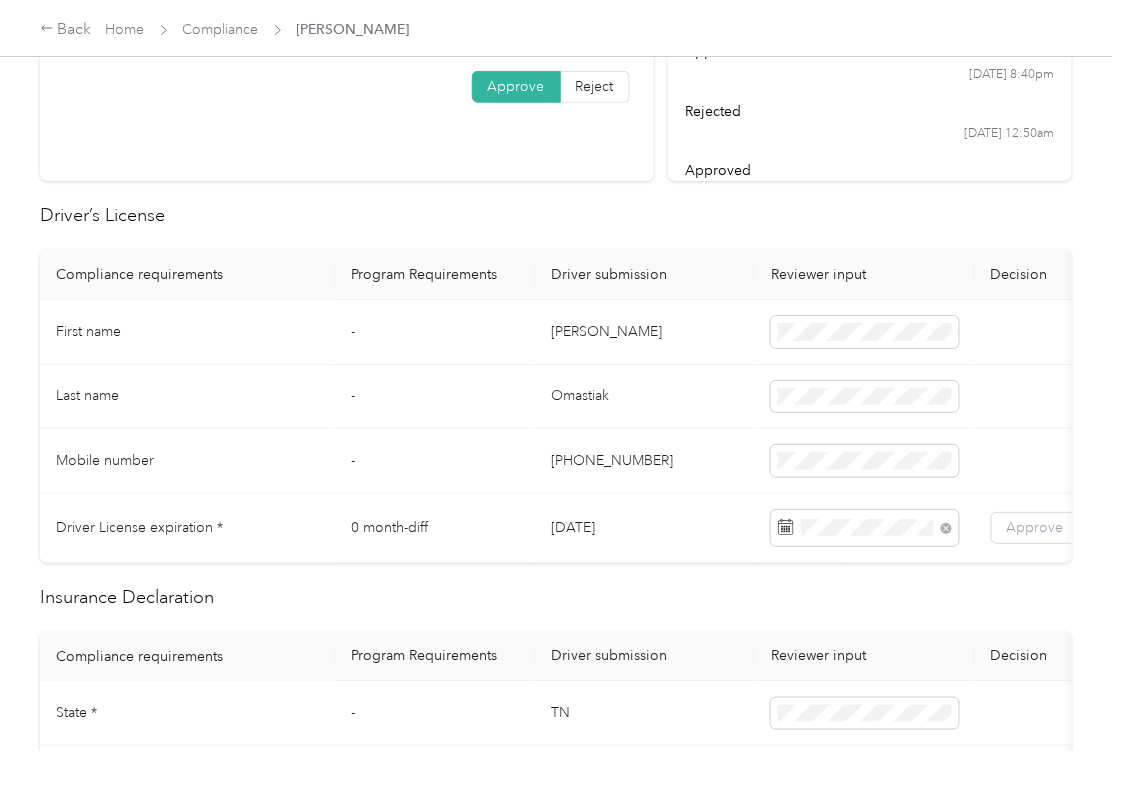 click on "Approve" at bounding box center (1035, 527) 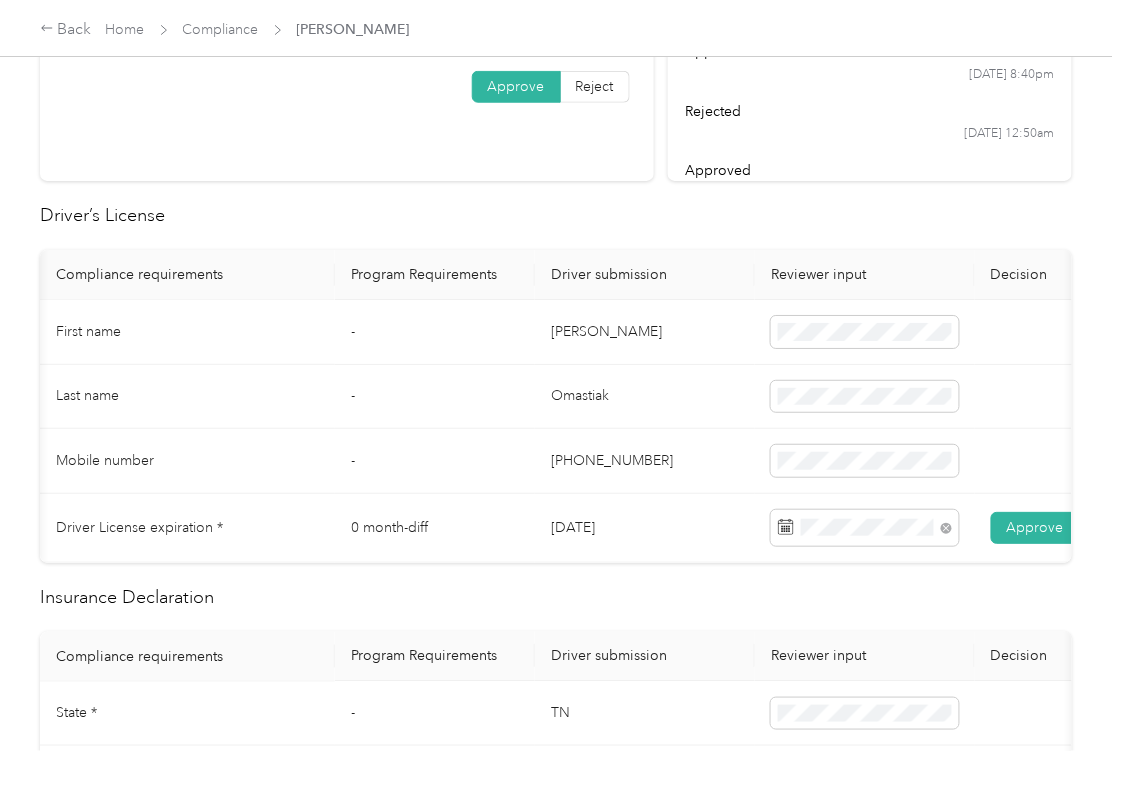 scroll, scrollTop: 0, scrollLeft: 121, axis: horizontal 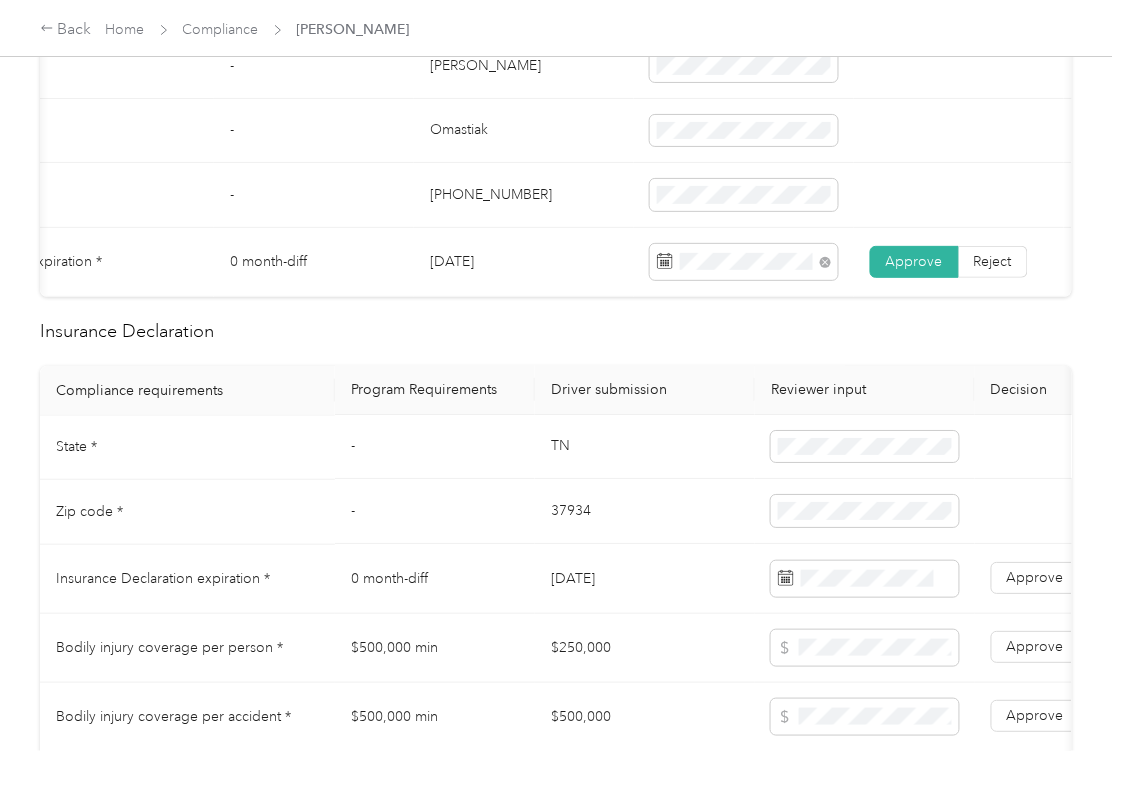 click on "TN" at bounding box center [645, 448] 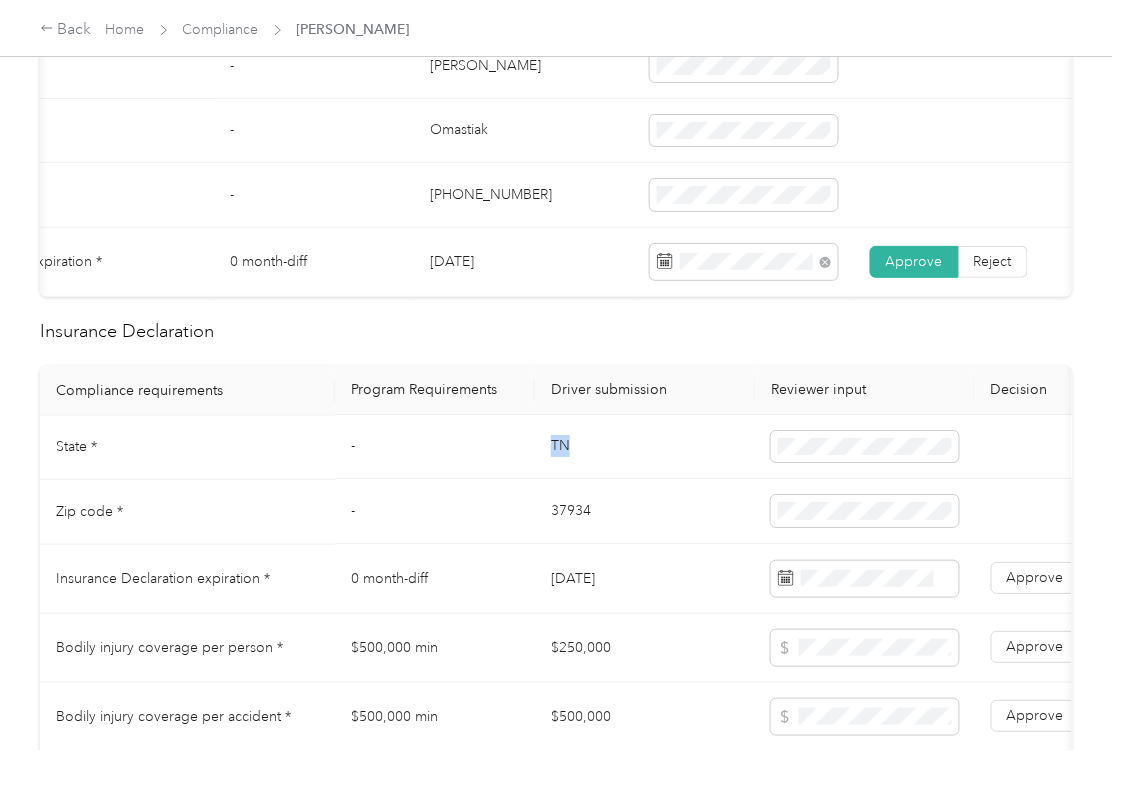 click on "TN" at bounding box center (645, 448) 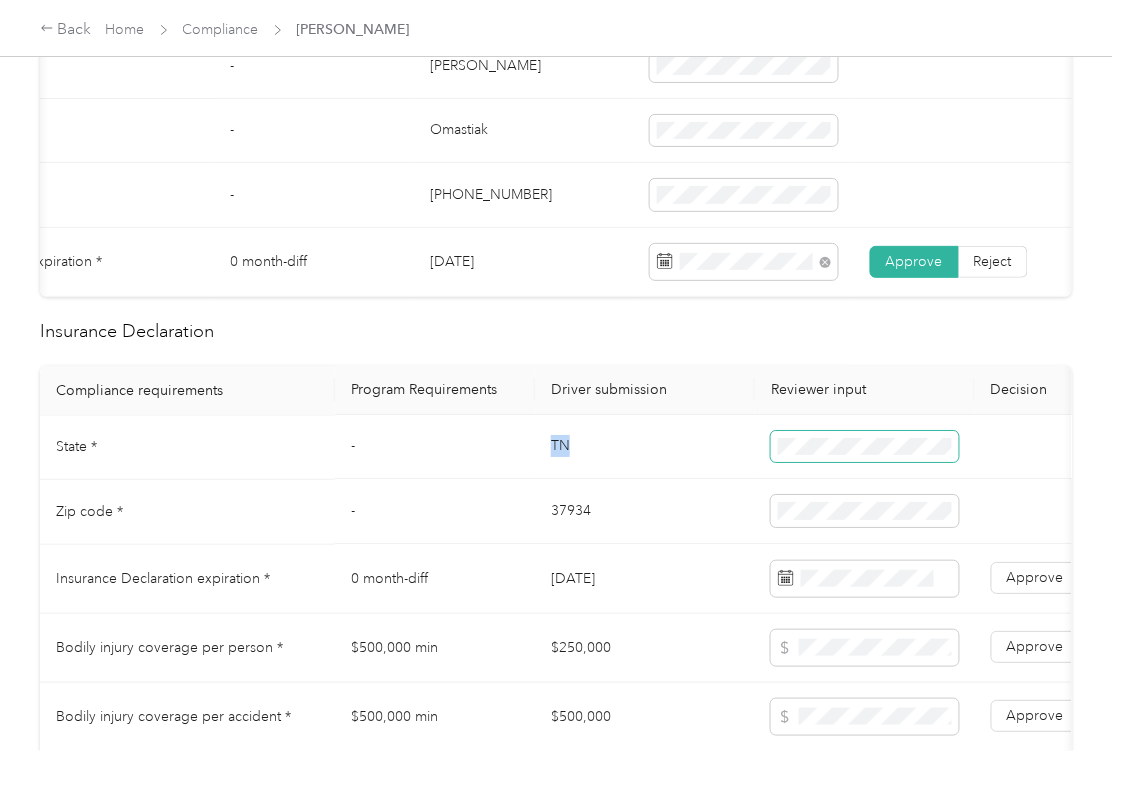 copy on "TN" 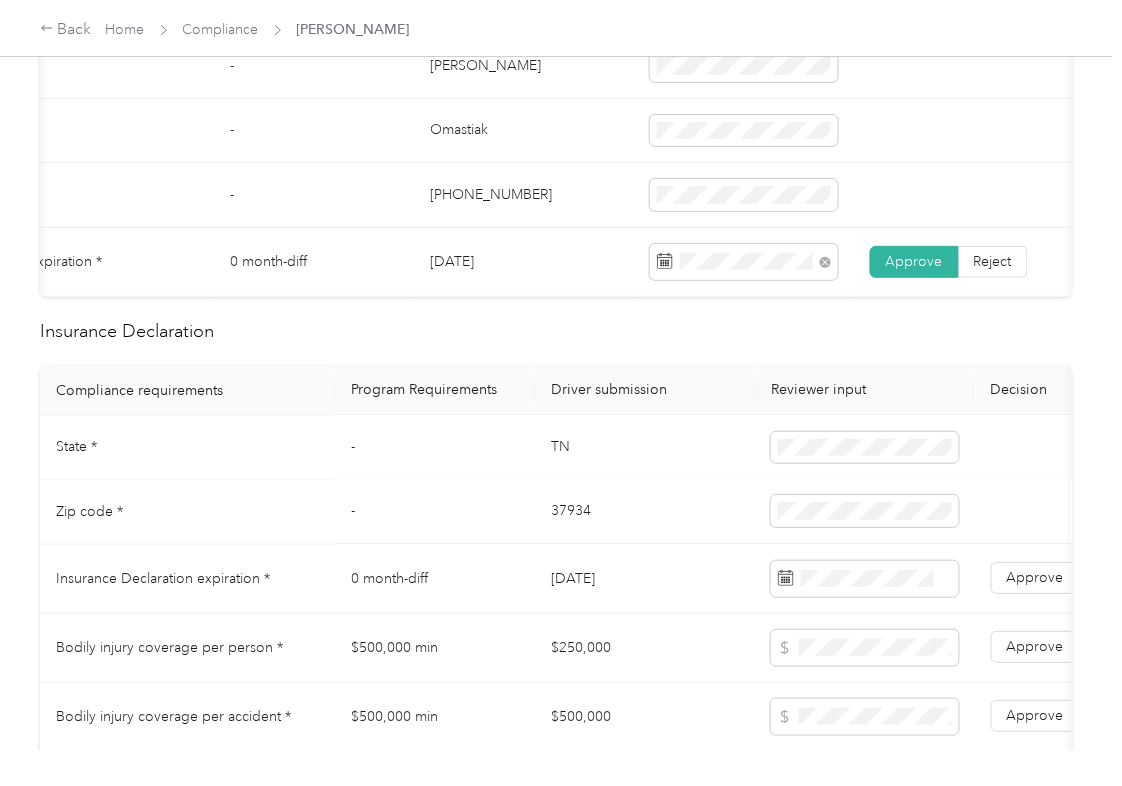 click on "37934" at bounding box center [645, 512] 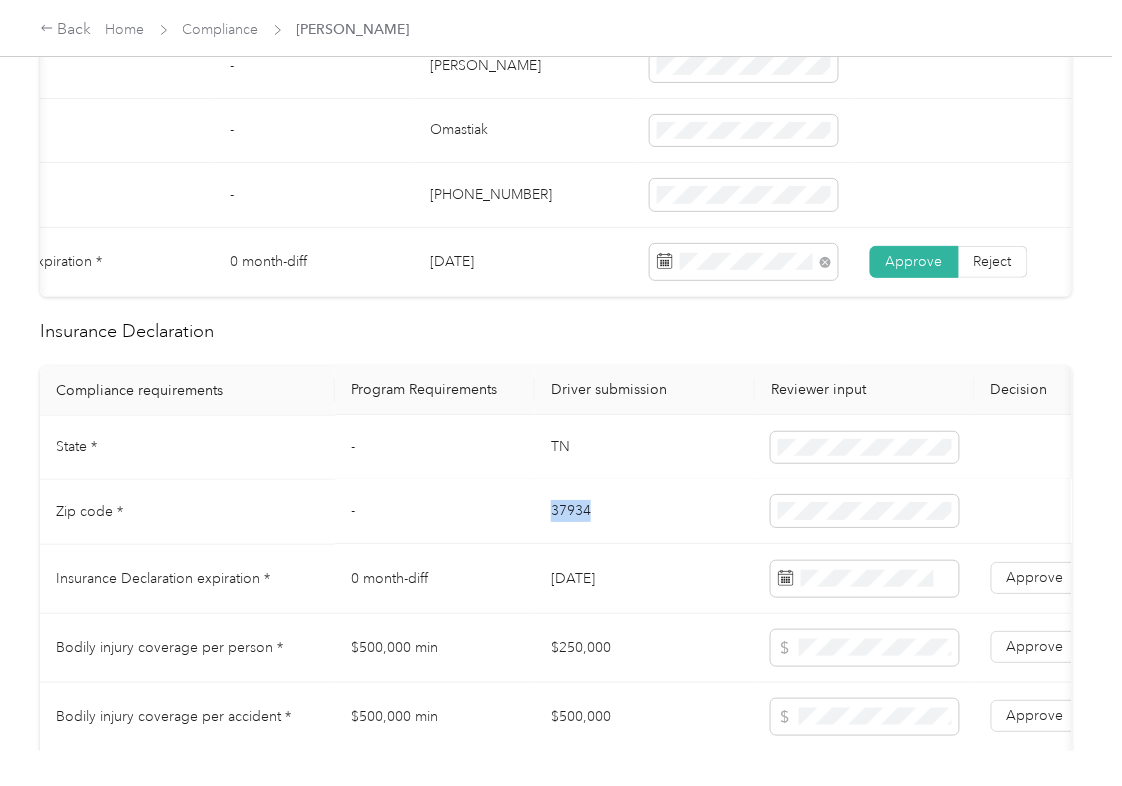 click on "37934" at bounding box center [645, 512] 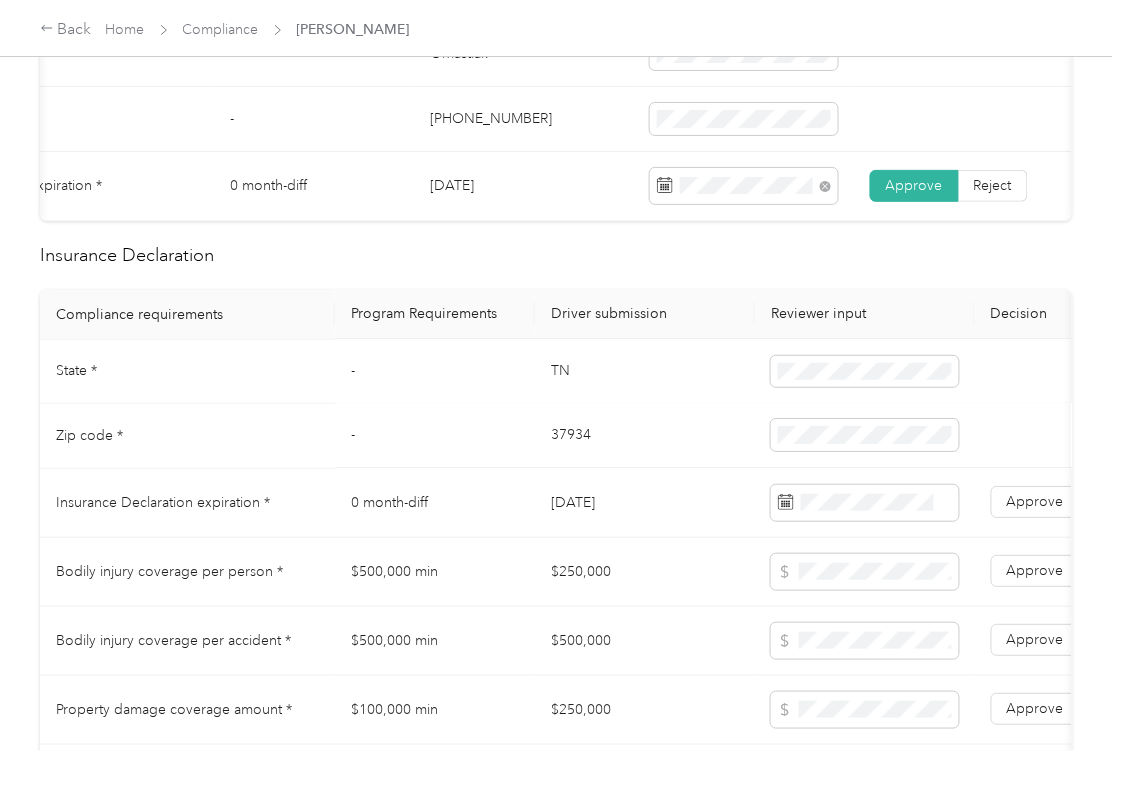 scroll, scrollTop: 800, scrollLeft: 0, axis: vertical 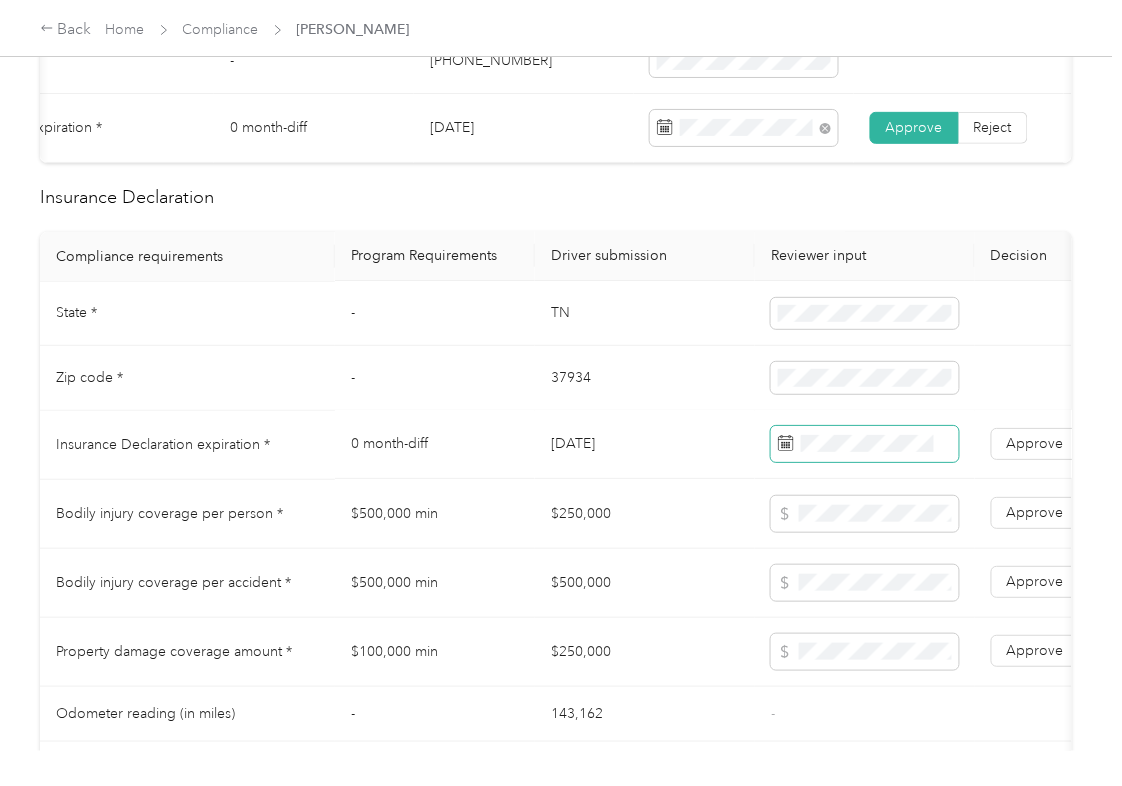 click at bounding box center (865, 445) 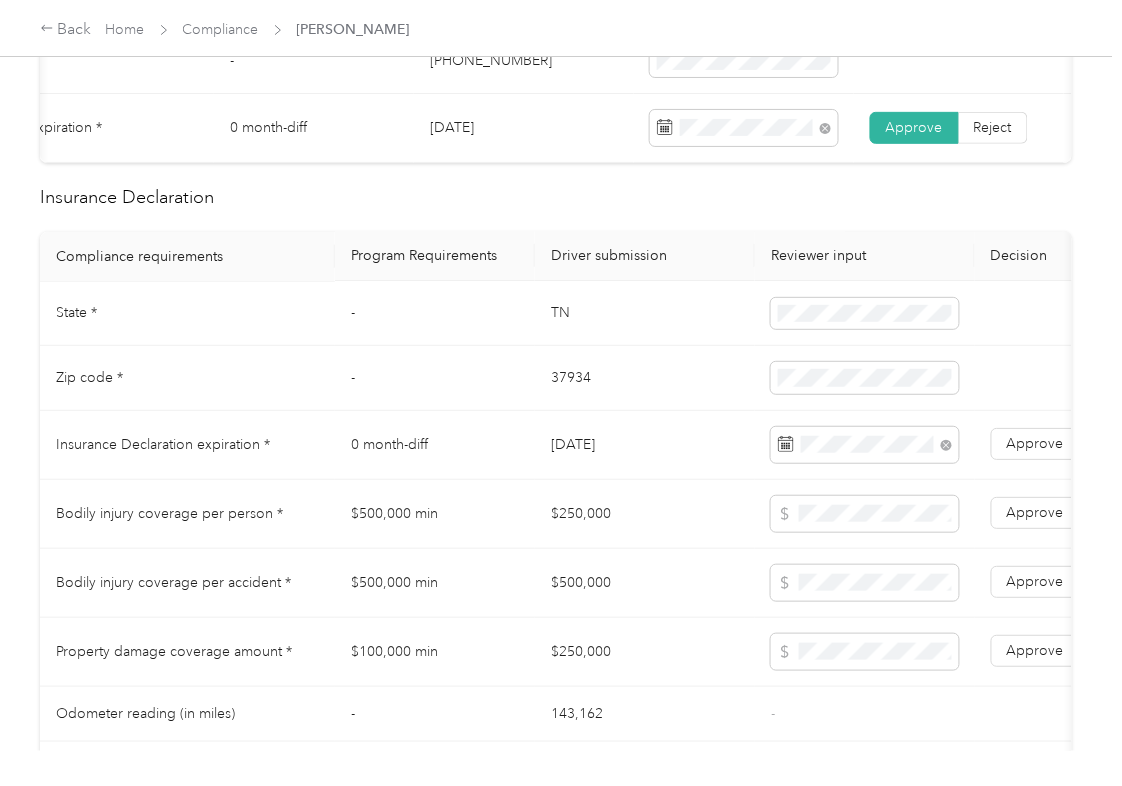 click on "TN" at bounding box center (645, 314) 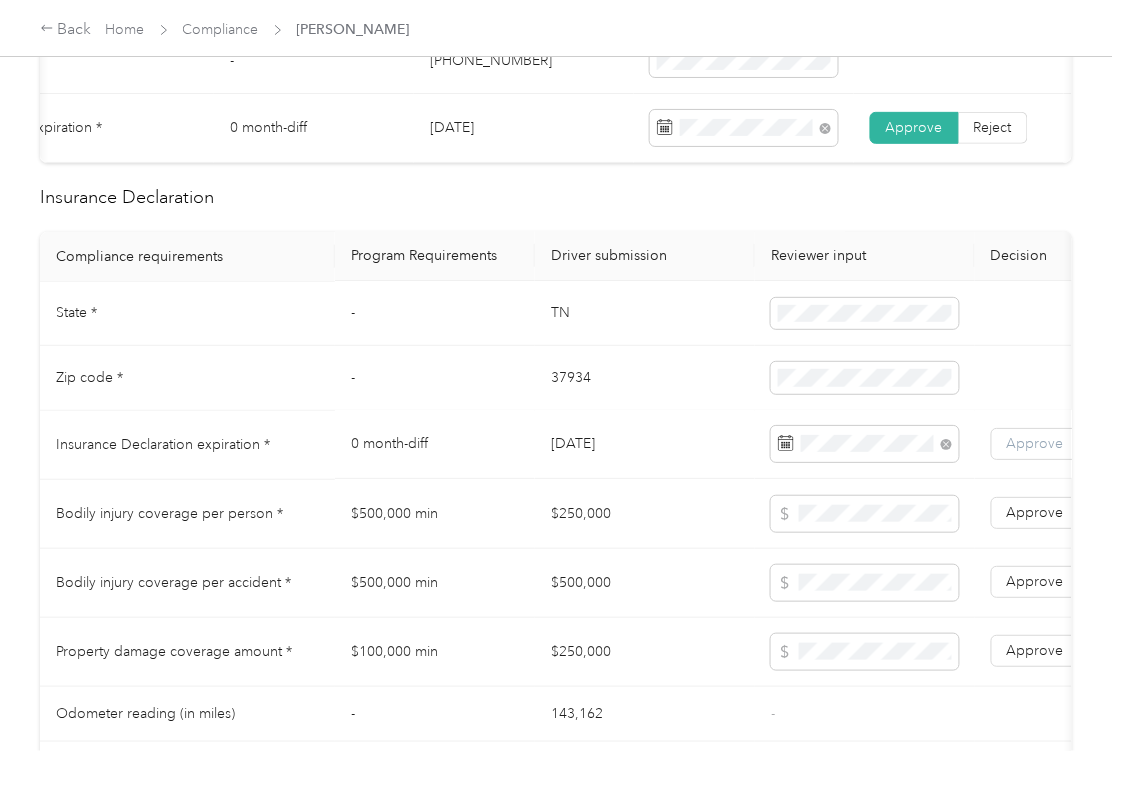 click on "Approve" at bounding box center (1035, 445) 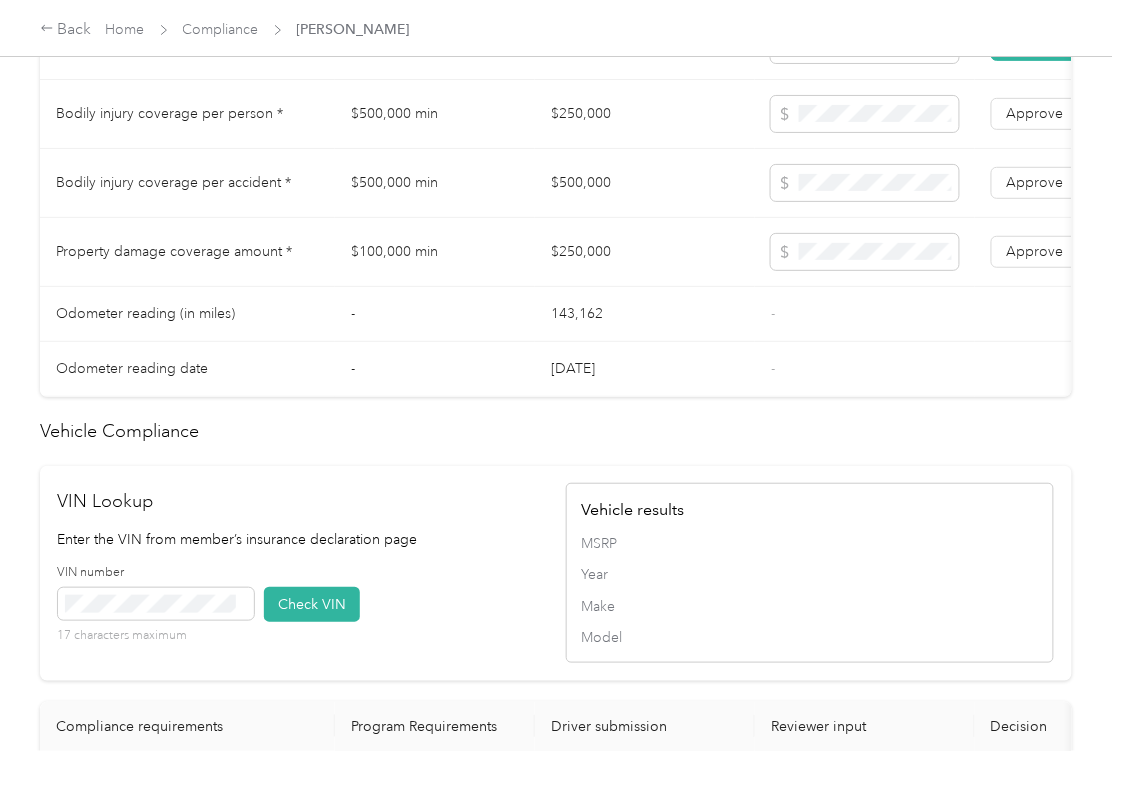 scroll, scrollTop: 1066, scrollLeft: 0, axis: vertical 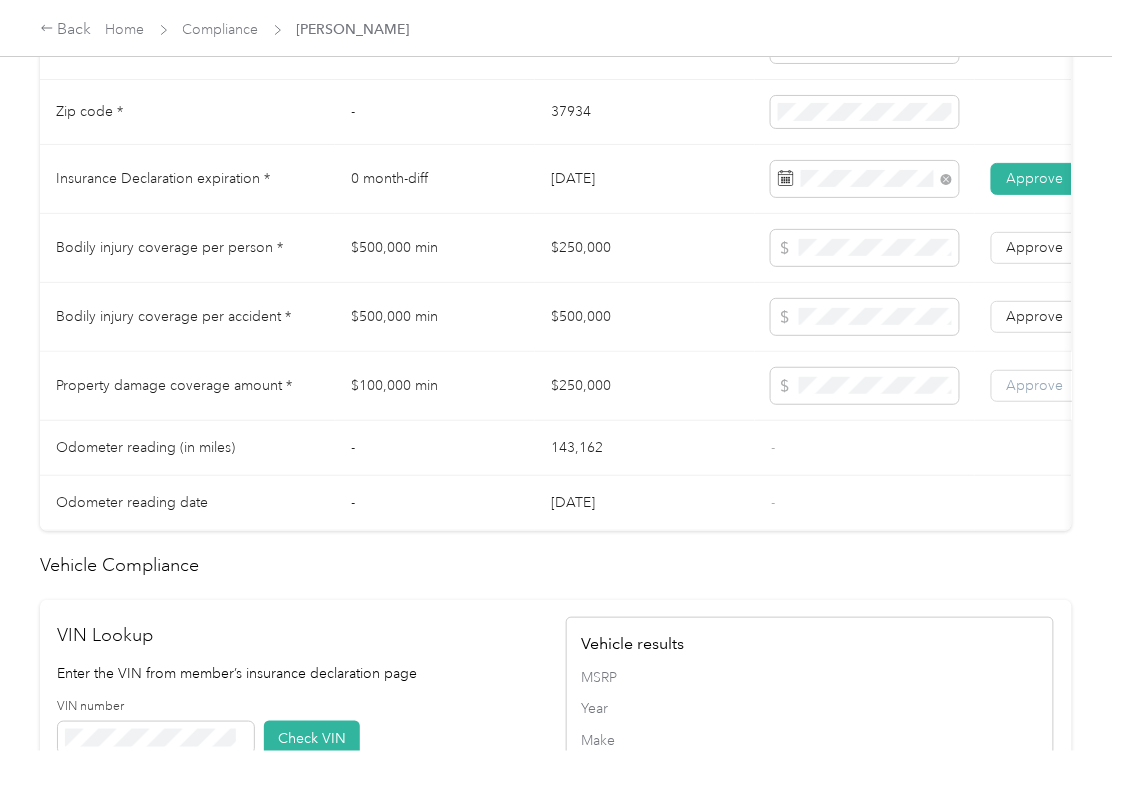 click on "Approve" at bounding box center [1035, 385] 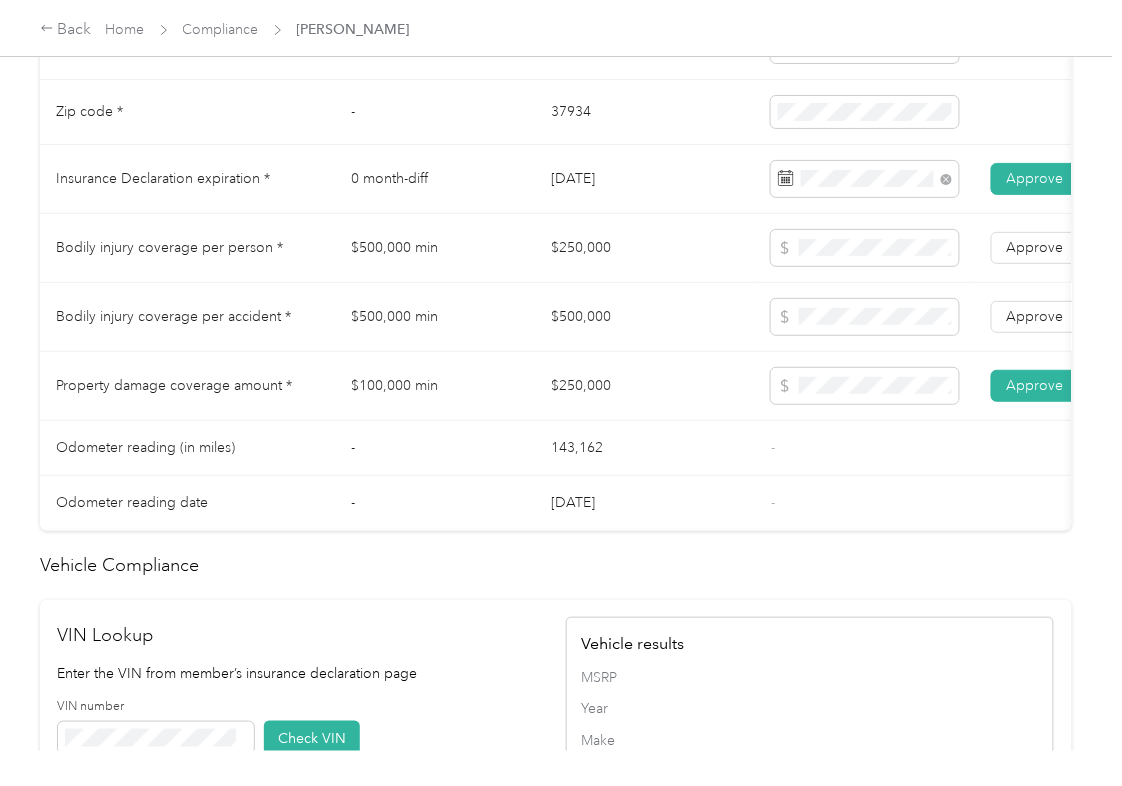 drag, startPoint x: 1016, startPoint y: 340, endPoint x: 1016, endPoint y: 320, distance: 20 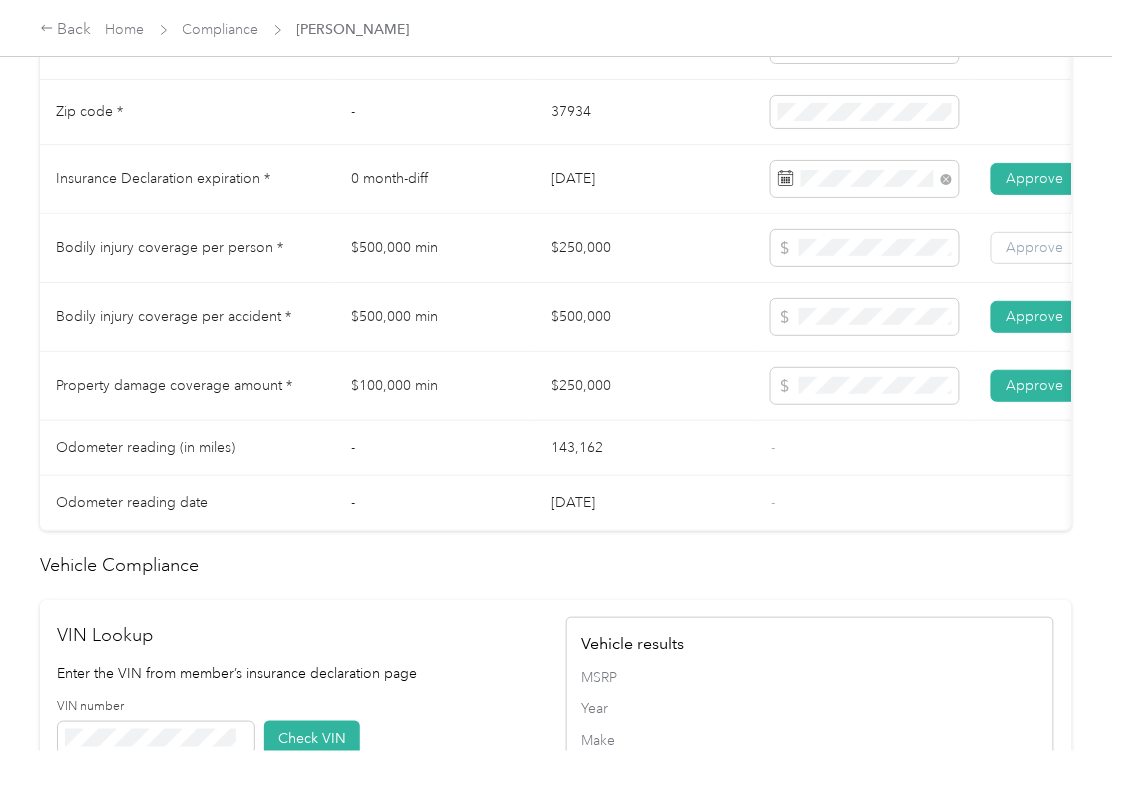 click on "Approve" at bounding box center (1035, 247) 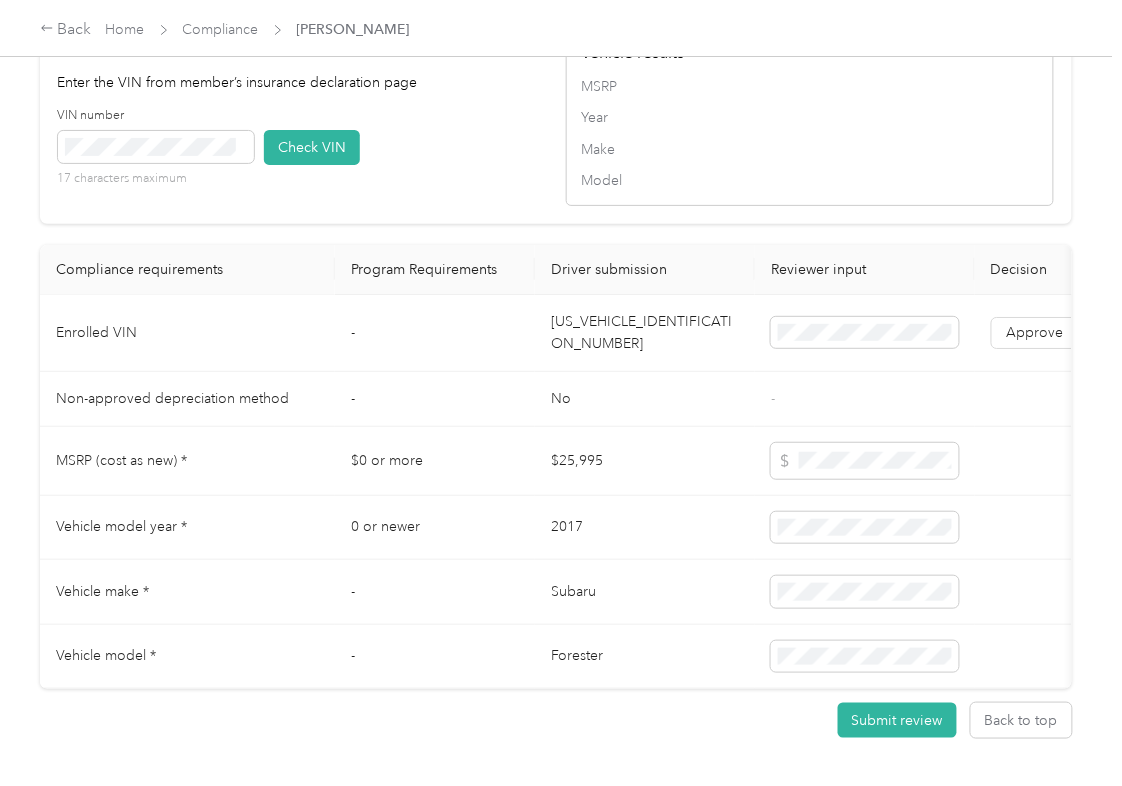 scroll, scrollTop: 1822, scrollLeft: 0, axis: vertical 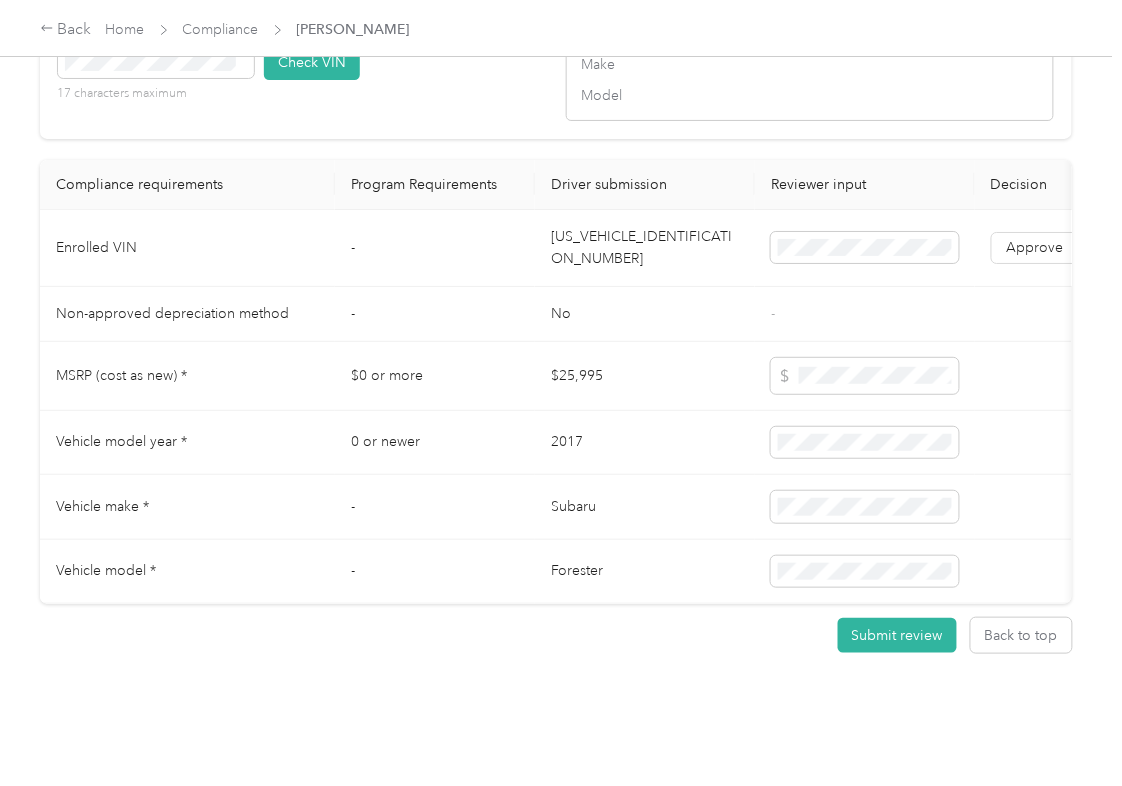 click on "[US_VEHICLE_IDENTIFICATION_NUMBER]" at bounding box center (645, 248) 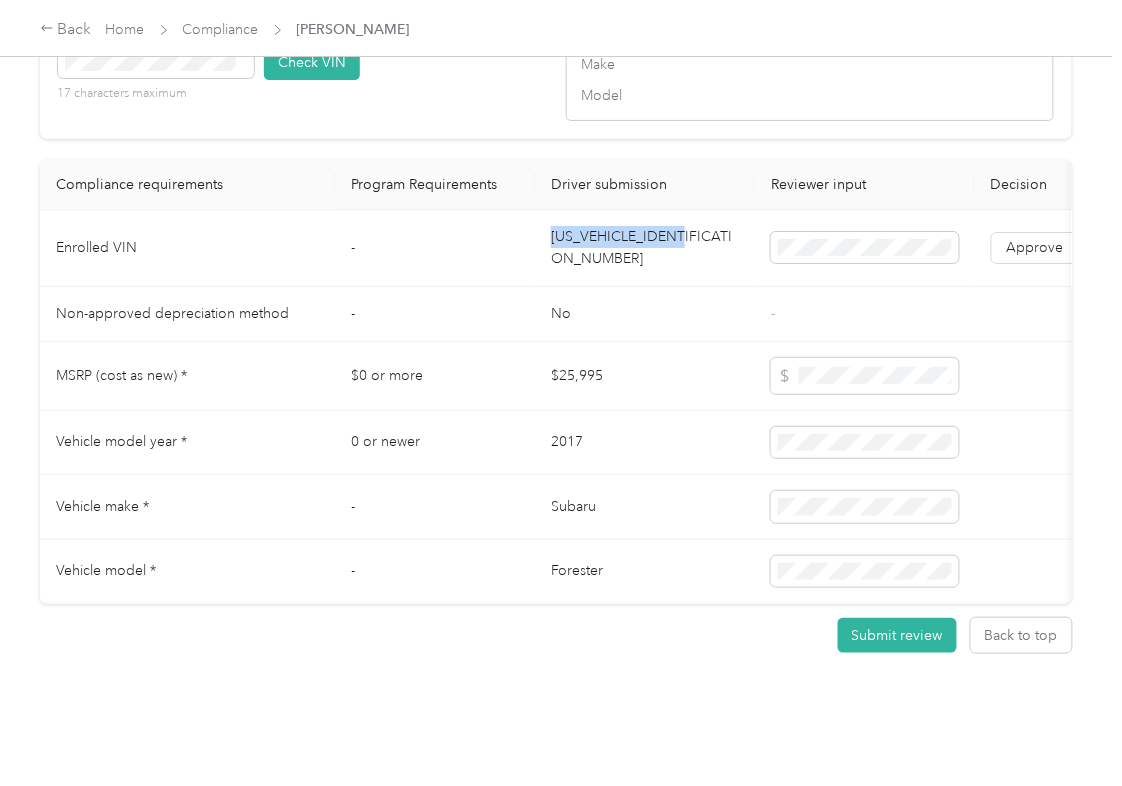 click on "[US_VEHICLE_IDENTIFICATION_NUMBER]" at bounding box center (645, 248) 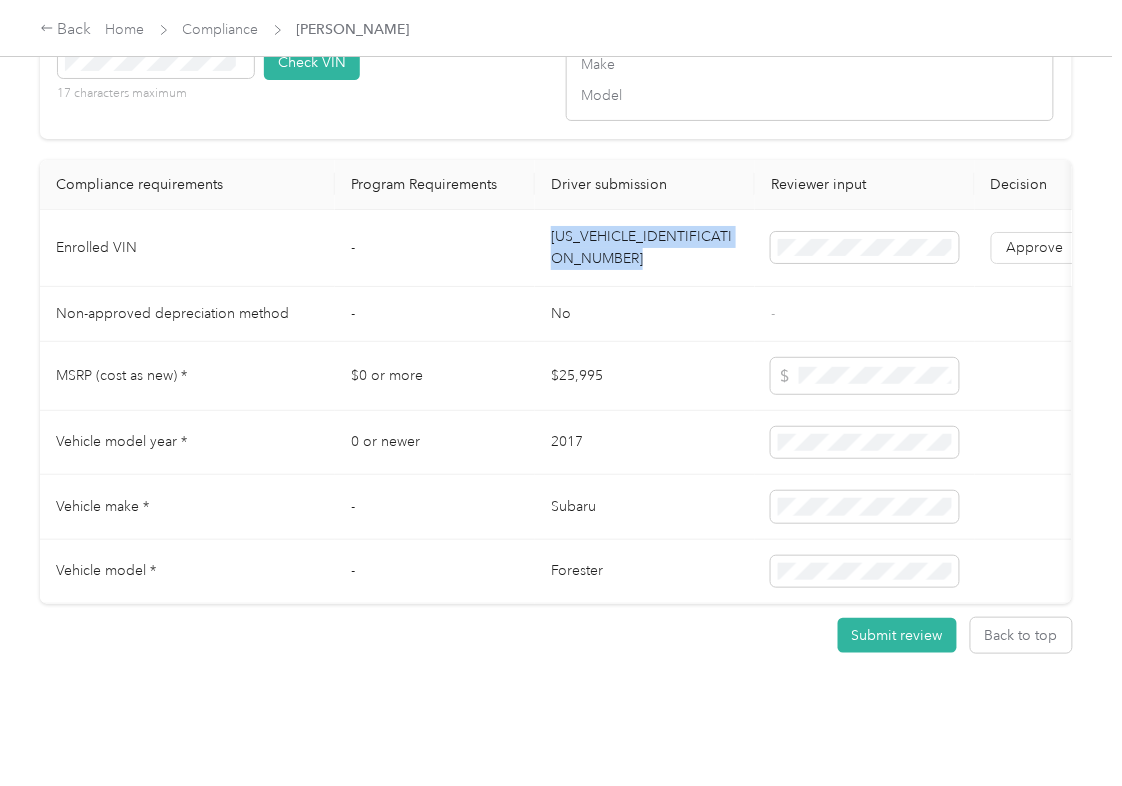 click on "[US_VEHICLE_IDENTIFICATION_NUMBER]" at bounding box center [645, 248] 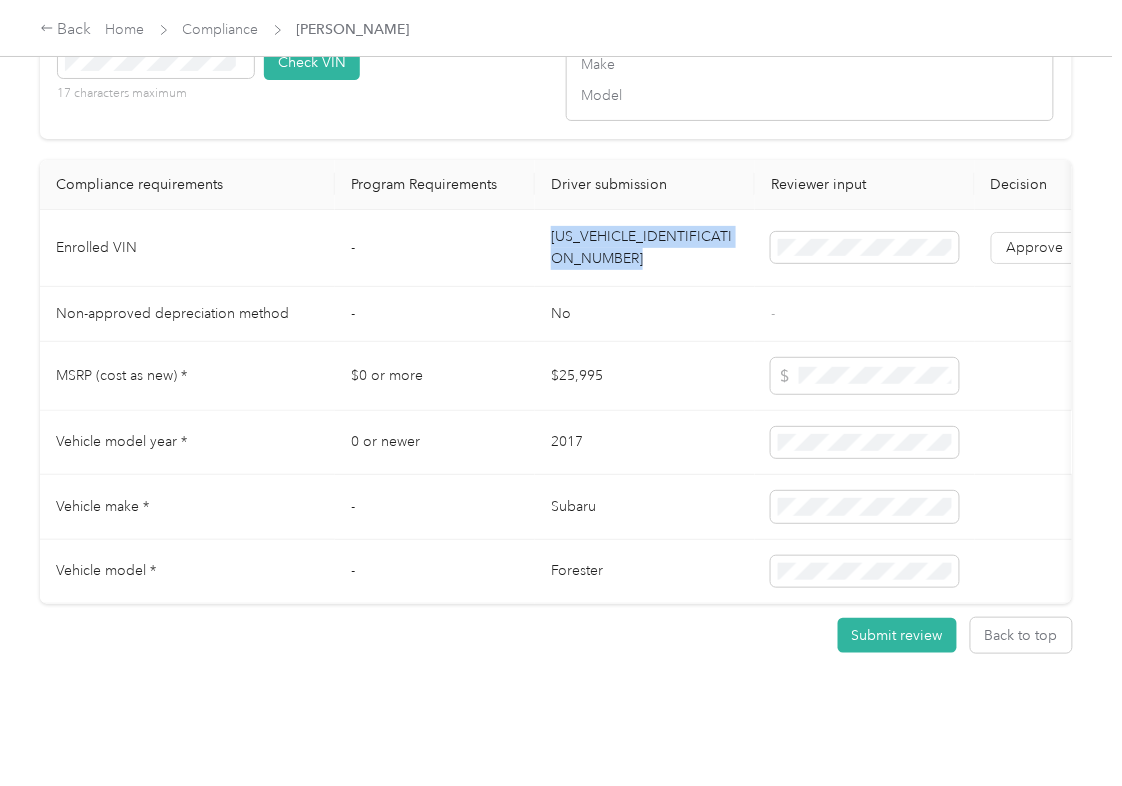 click on "2017" at bounding box center [645, 443] 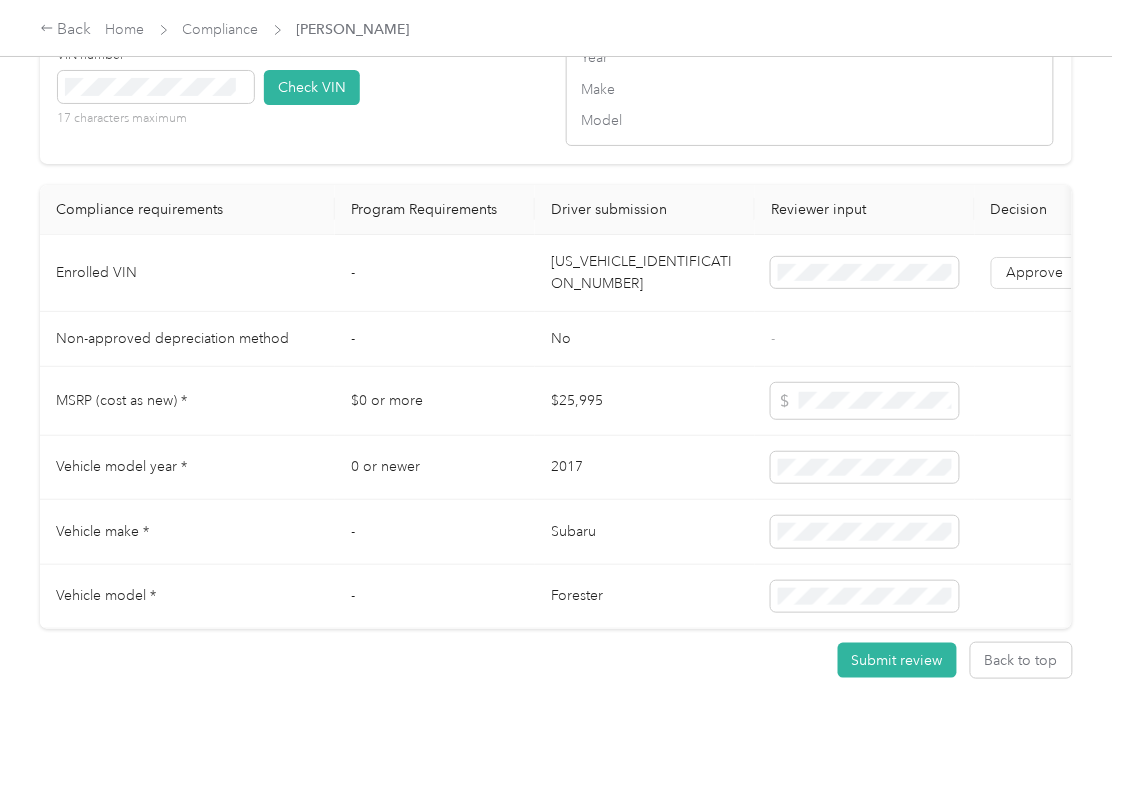 scroll, scrollTop: 1689, scrollLeft: 0, axis: vertical 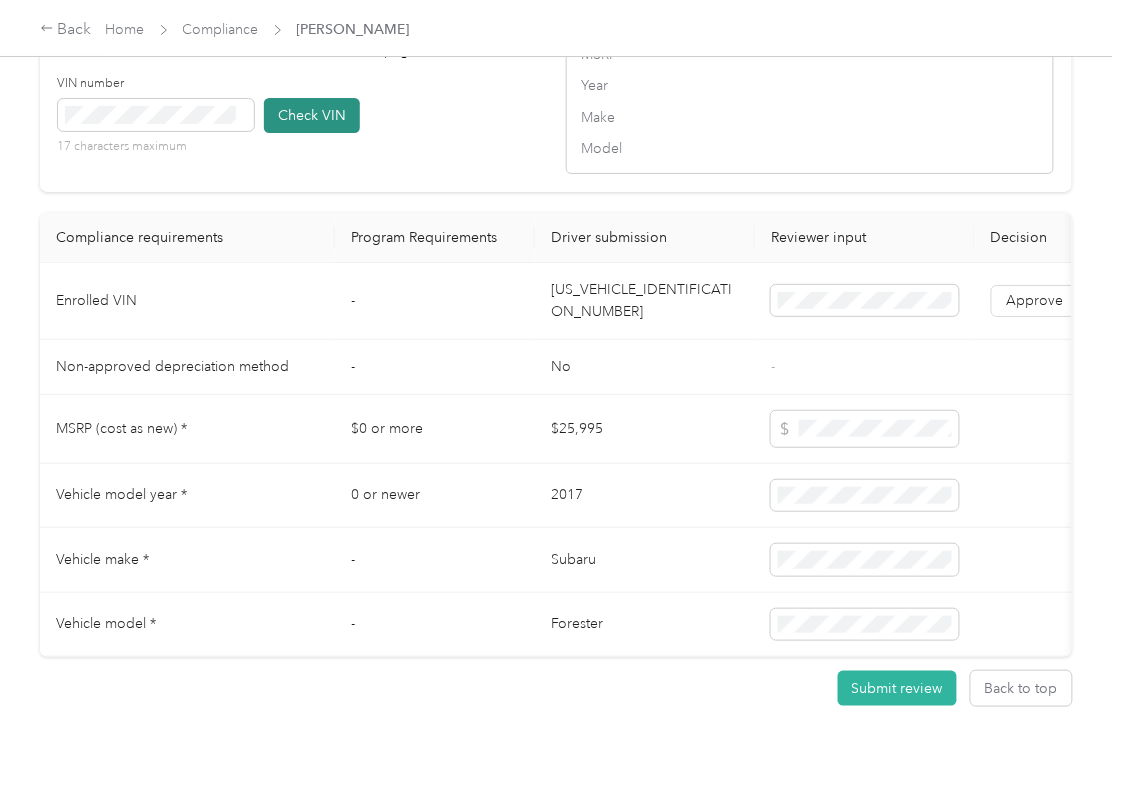 click on "Check VIN" at bounding box center [312, 115] 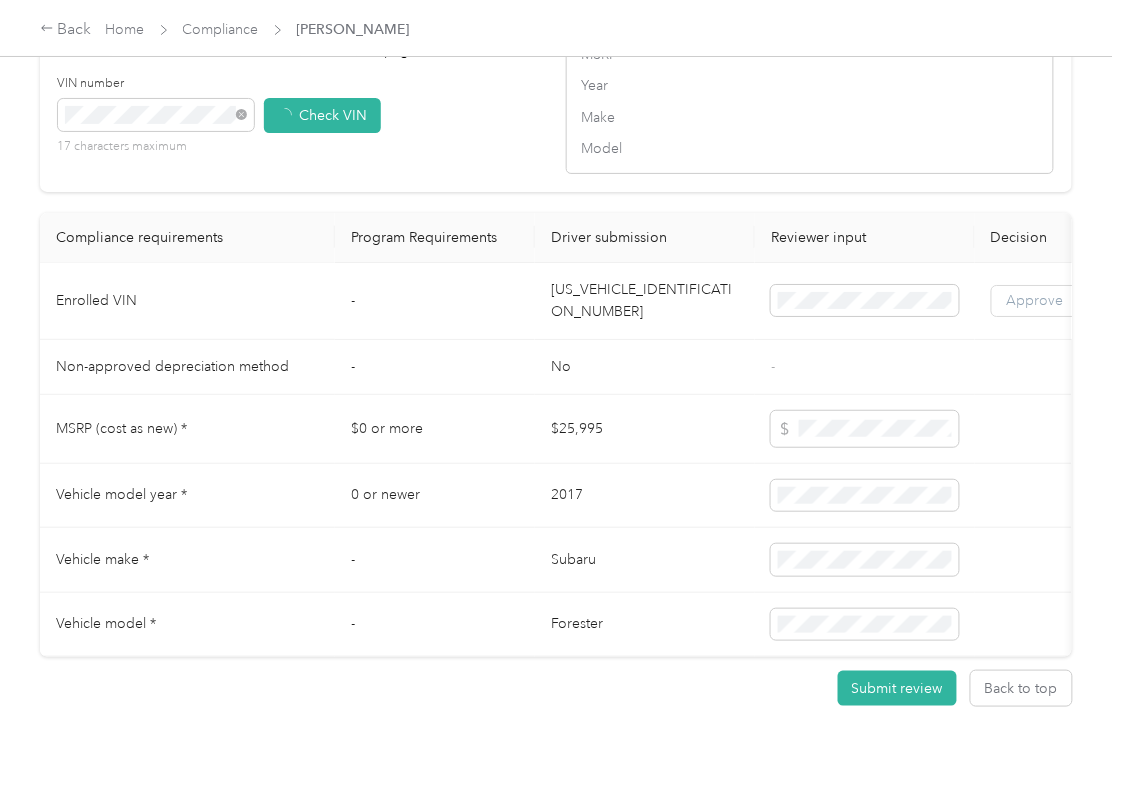 click on "Approve" at bounding box center [1035, 300] 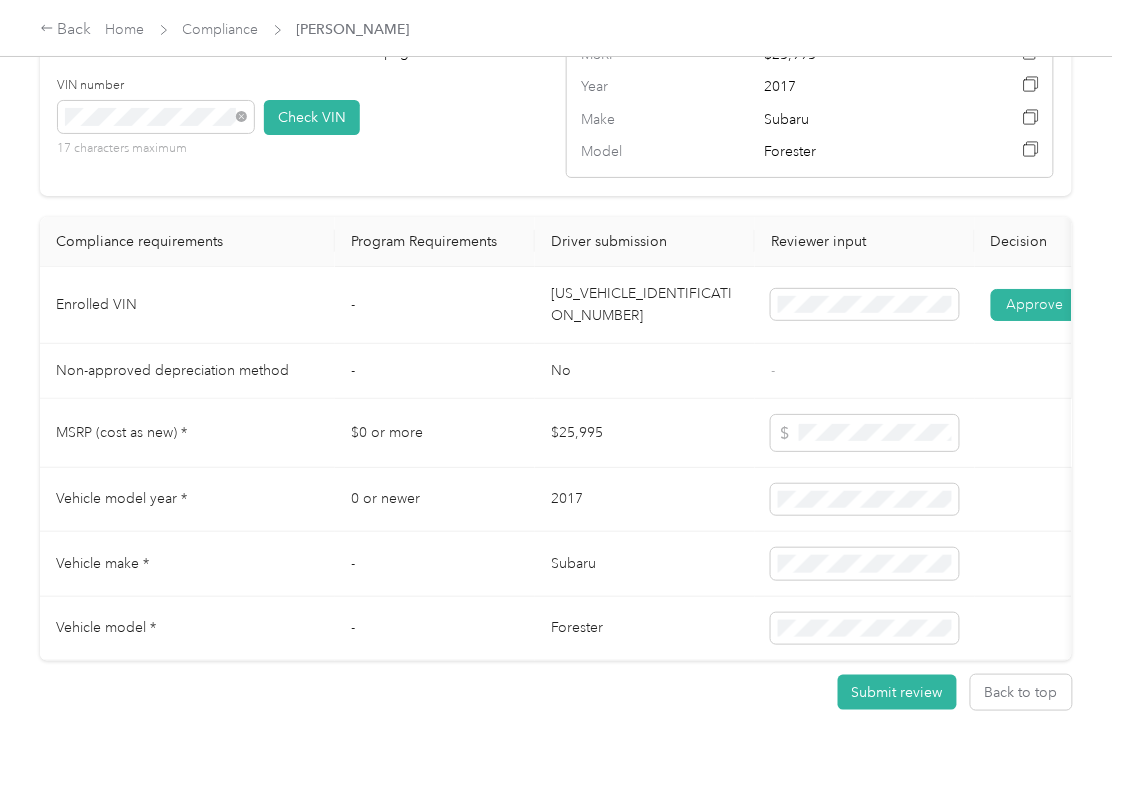 click on "$25,995" at bounding box center (645, 433) 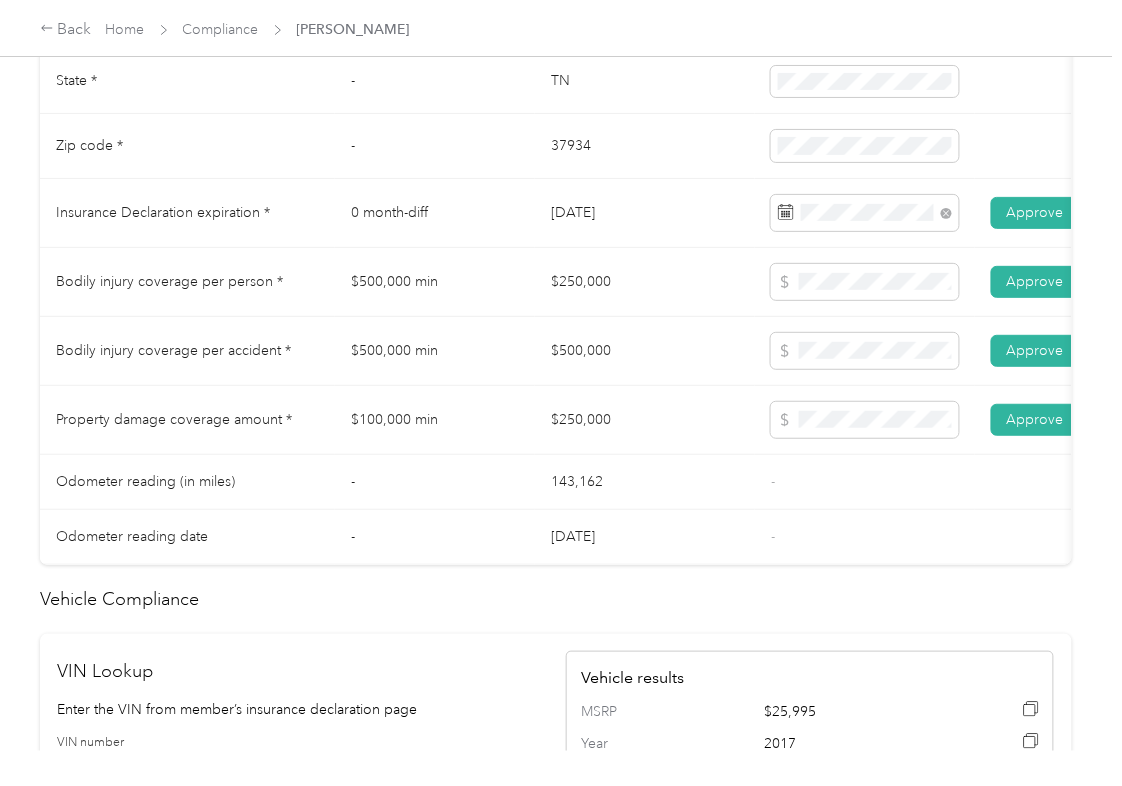scroll, scrollTop: 1022, scrollLeft: 0, axis: vertical 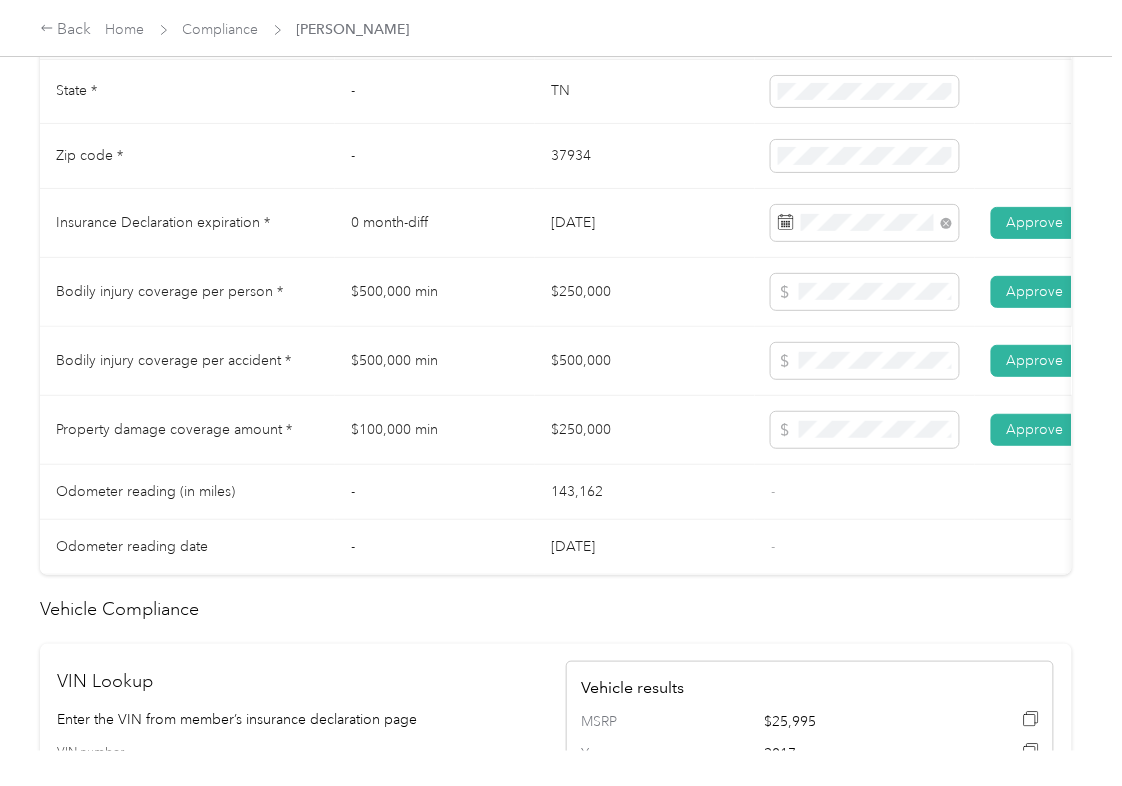click on "$500,000" at bounding box center (645, 361) 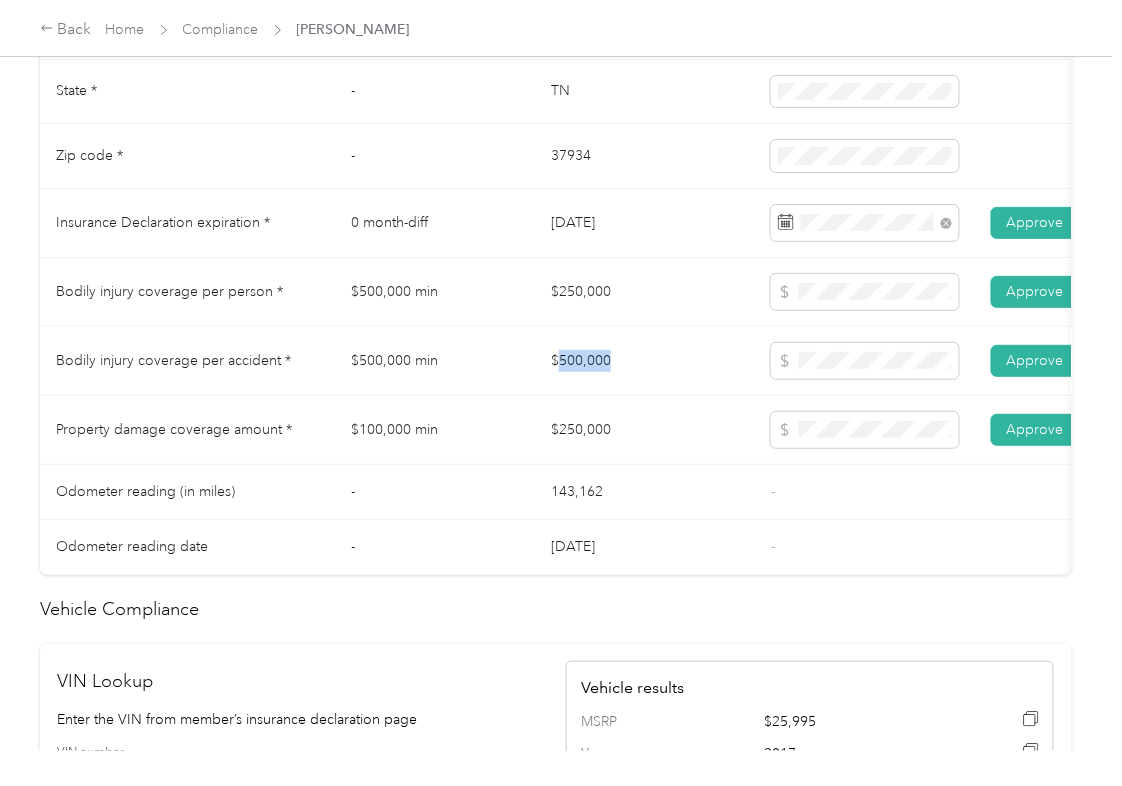 click on "$500,000" at bounding box center [645, 361] 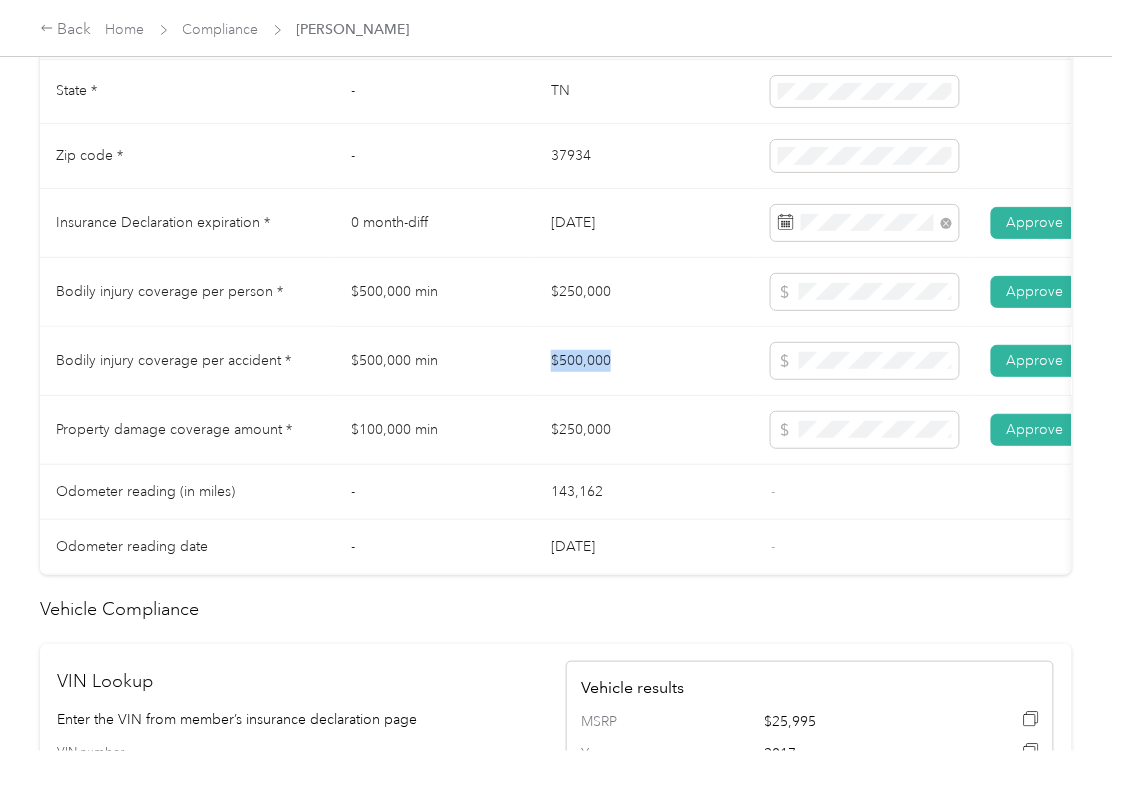 click on "$500,000" at bounding box center [645, 361] 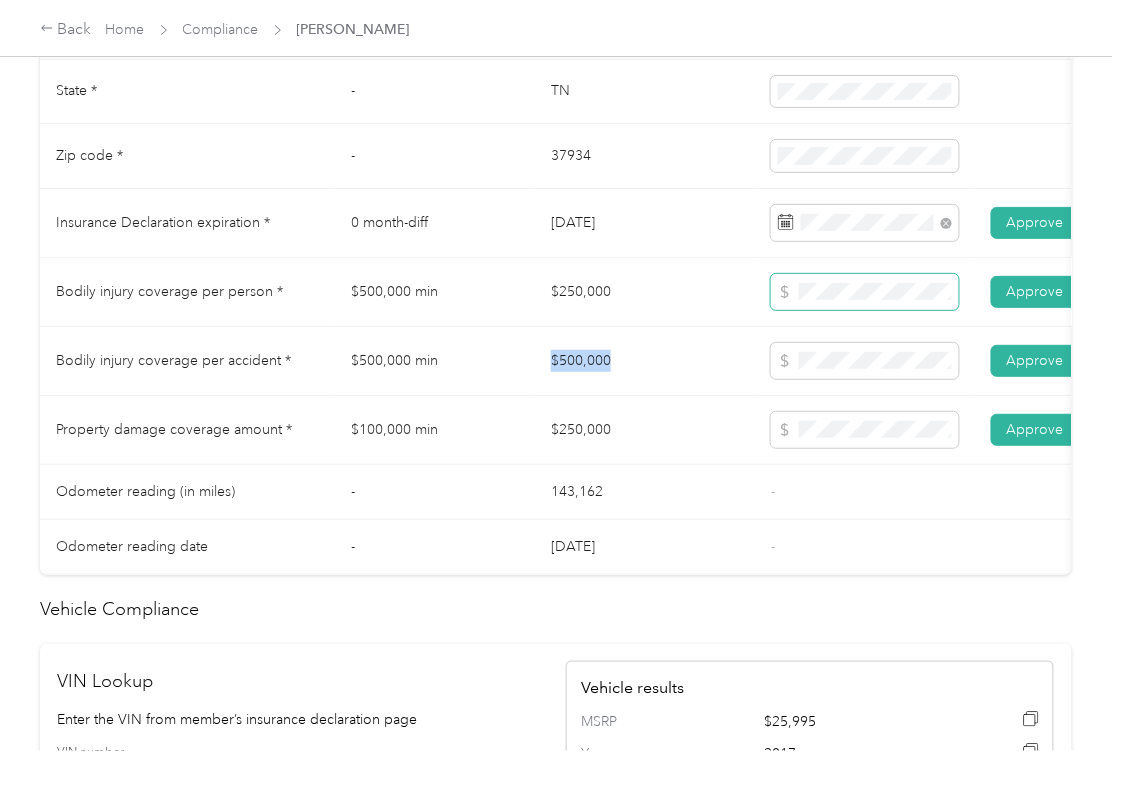 copy on "$500,000" 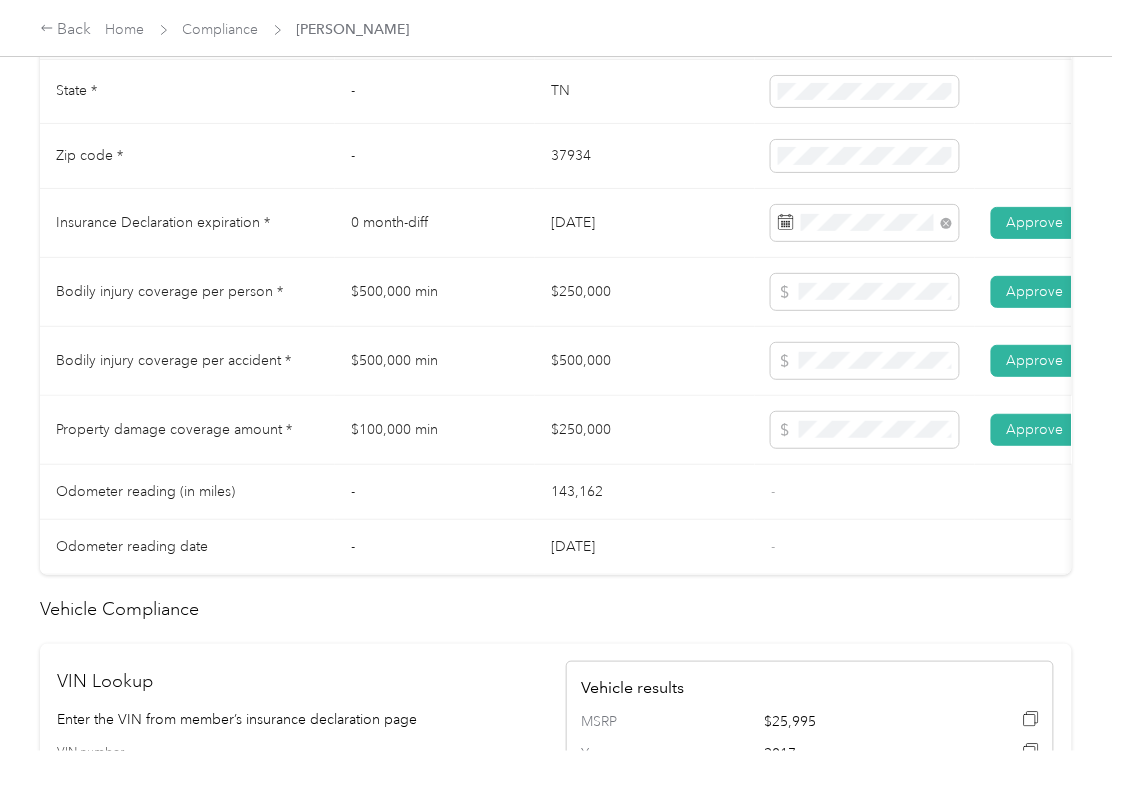 click on "$250,000" at bounding box center [645, 430] 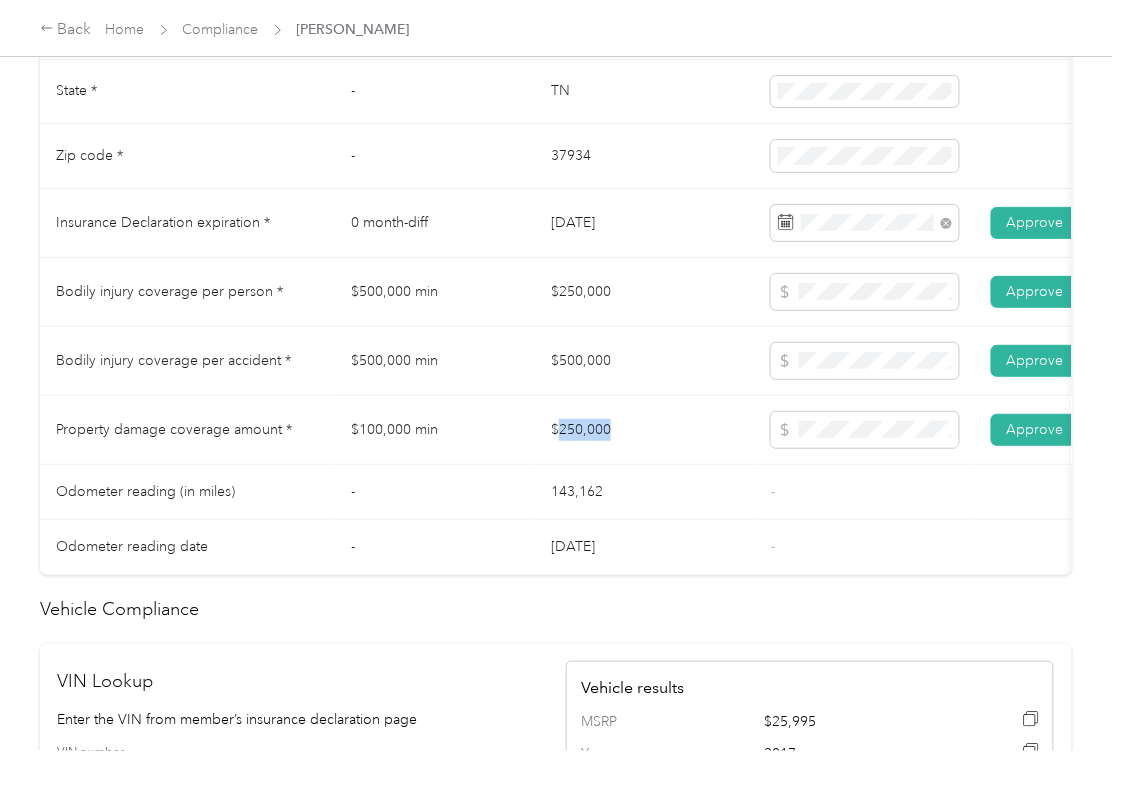 click on "$250,000" at bounding box center (645, 430) 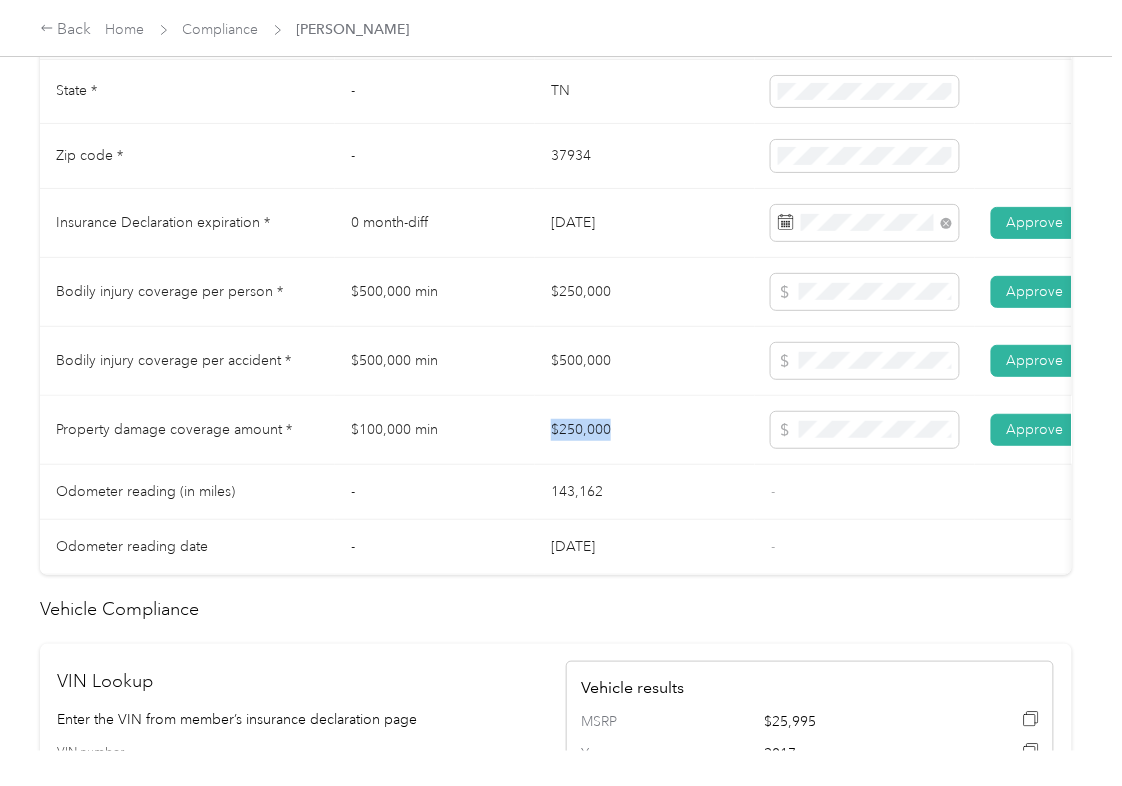 click on "$250,000" at bounding box center [645, 430] 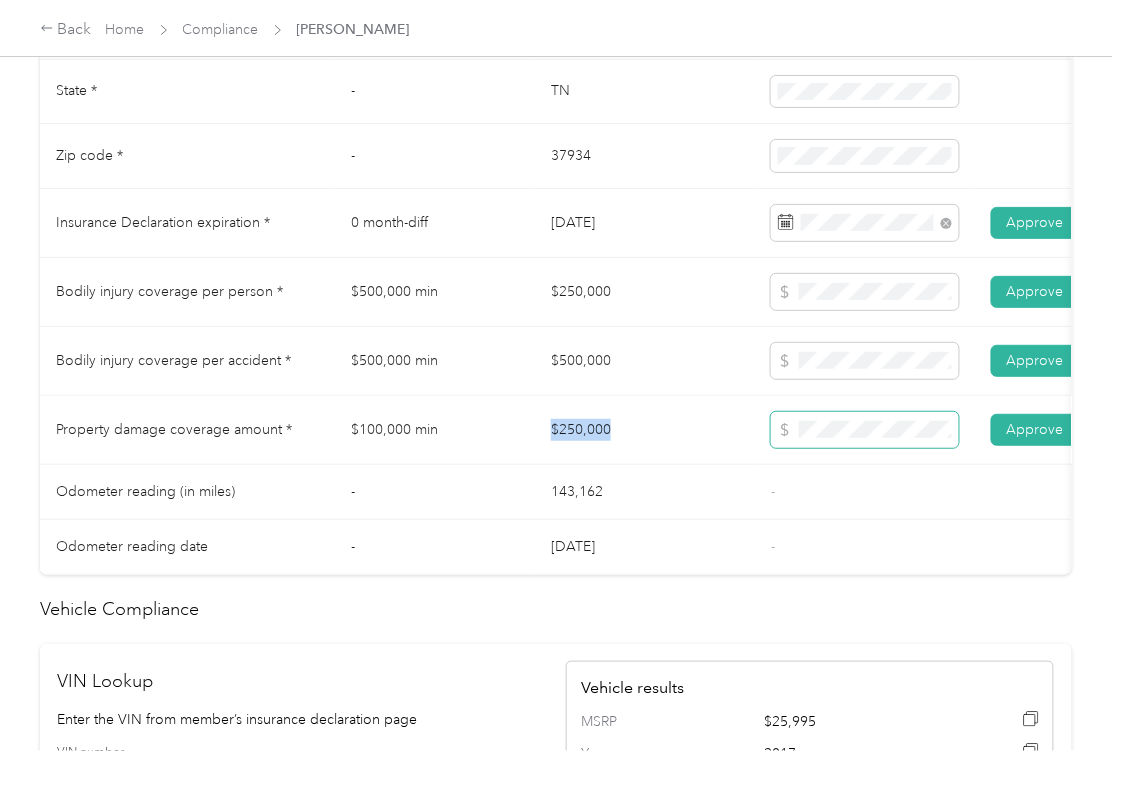copy on "$250,000" 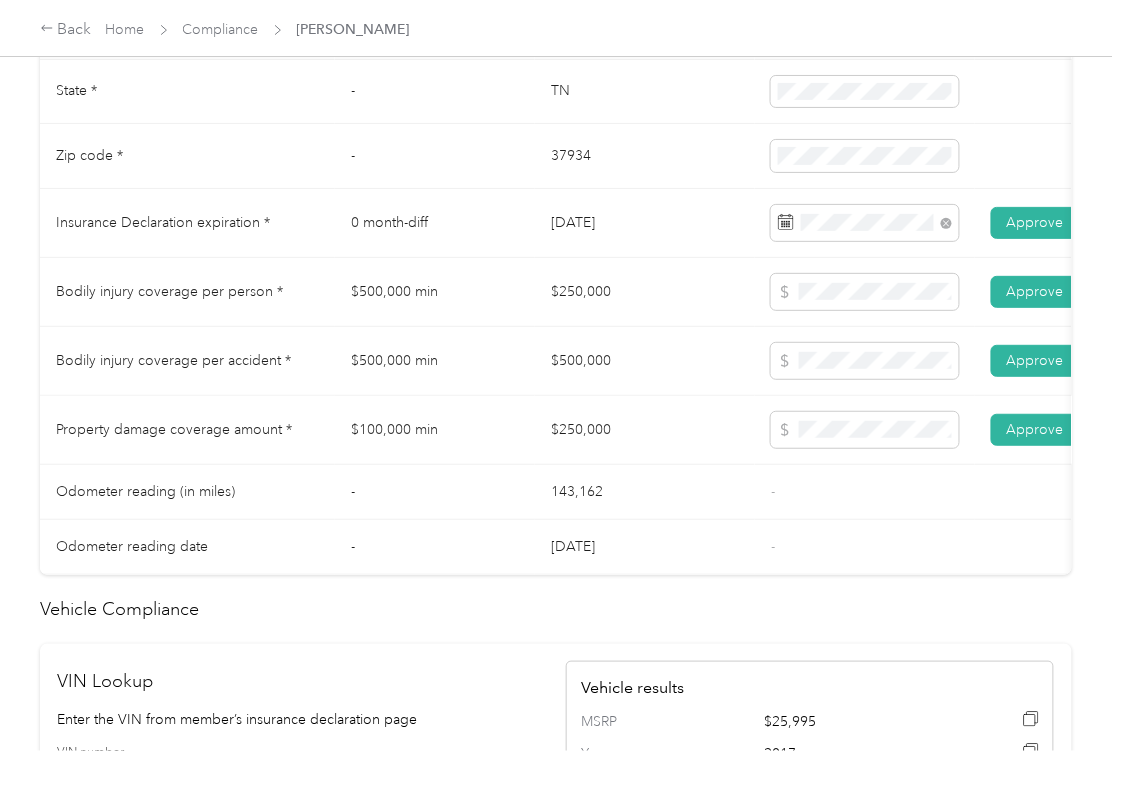 click on "$100,000 min" at bounding box center [435, 430] 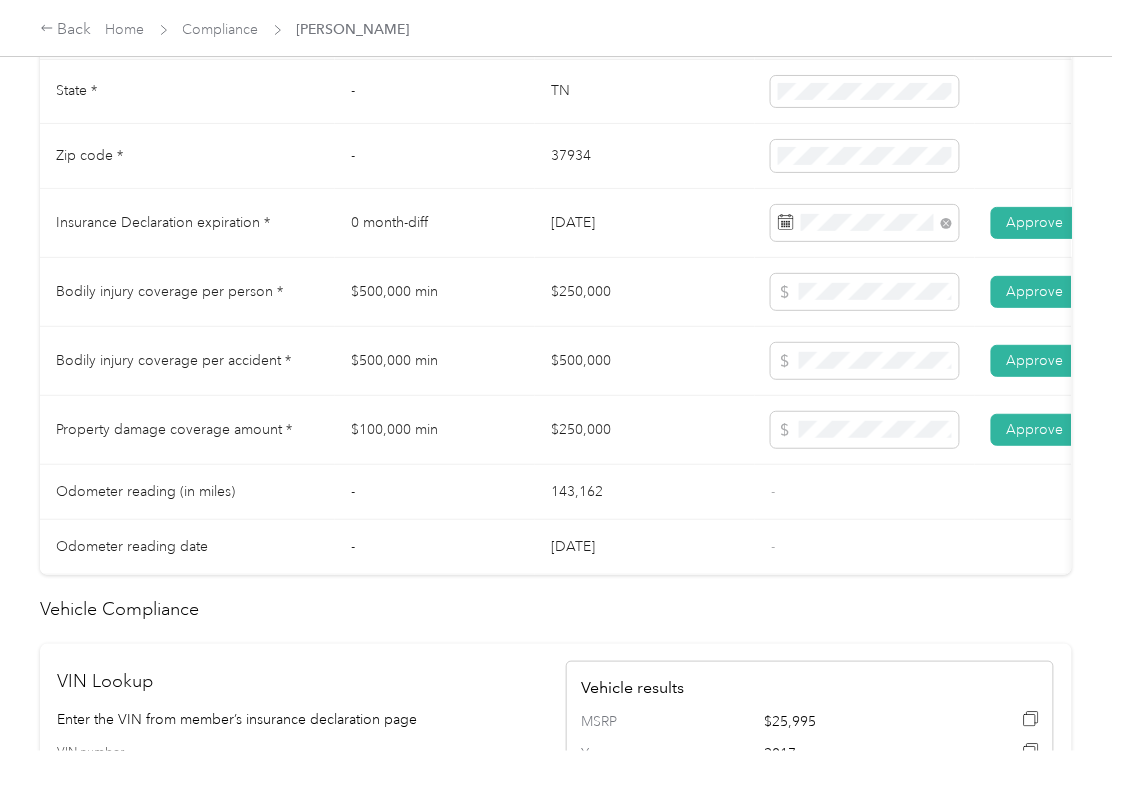 click on "$500,000" at bounding box center (645, 361) 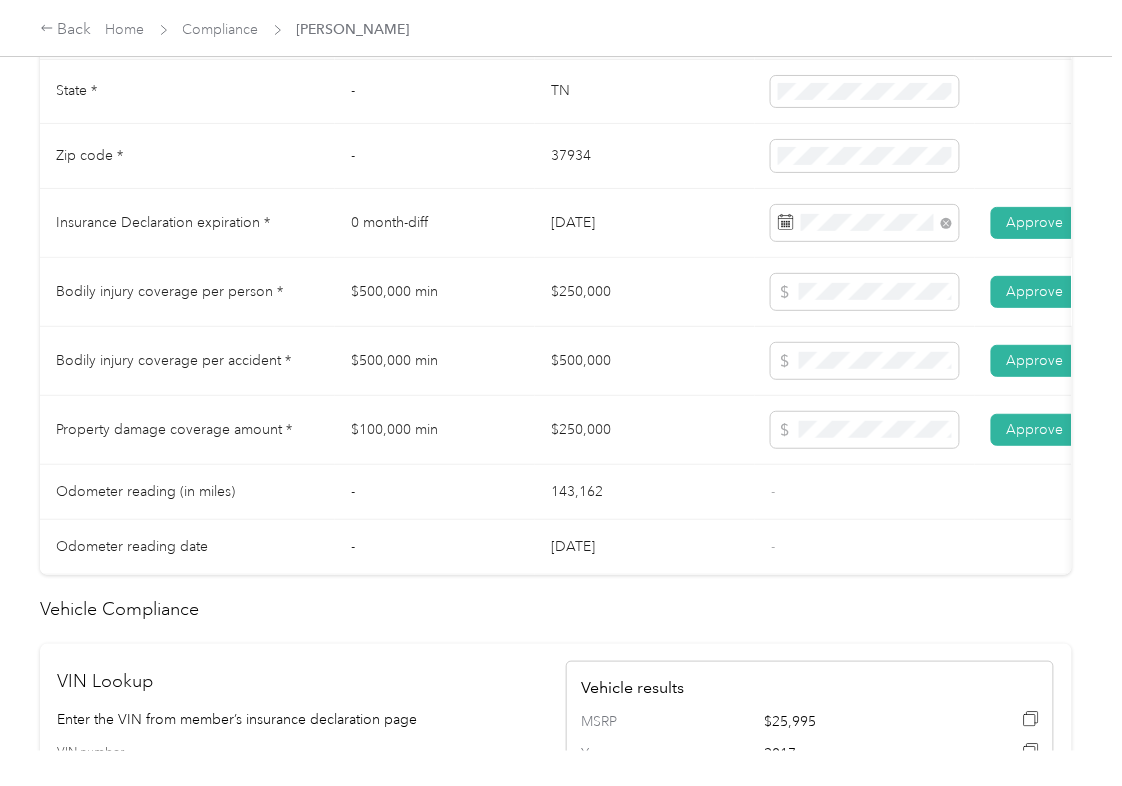click on "$250,000" at bounding box center (645, 292) 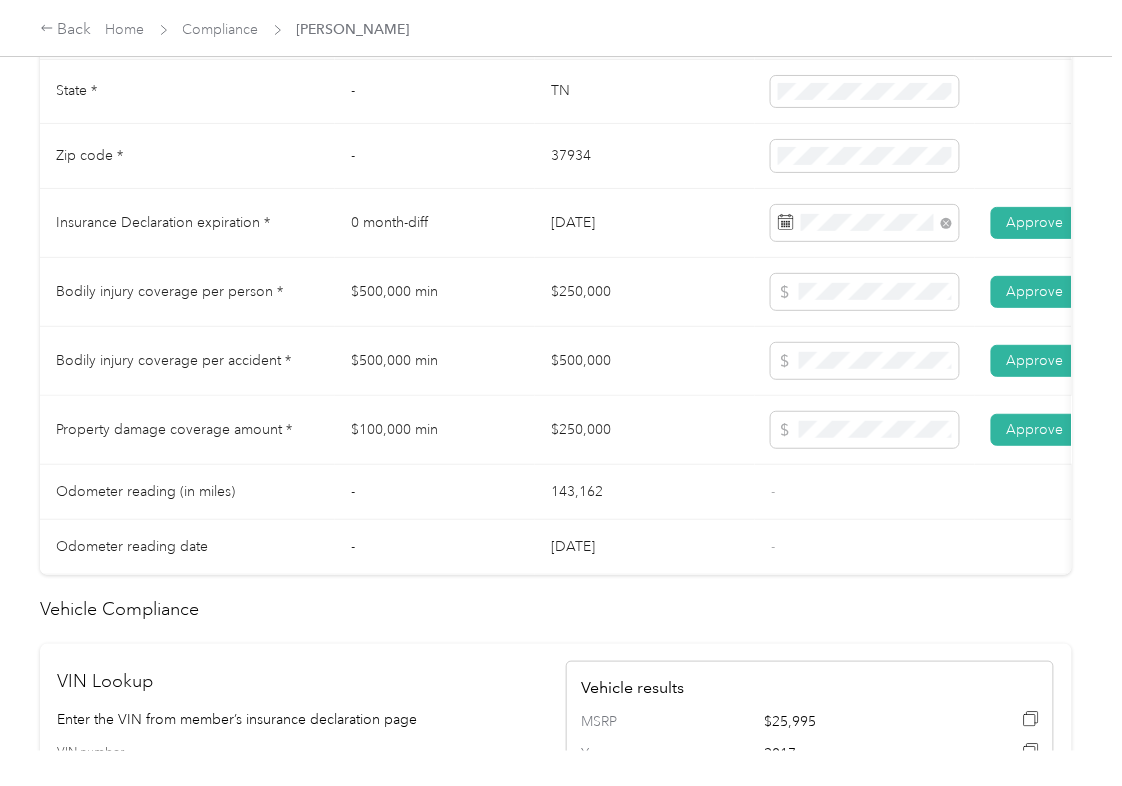 click on "$250,000" at bounding box center [645, 430] 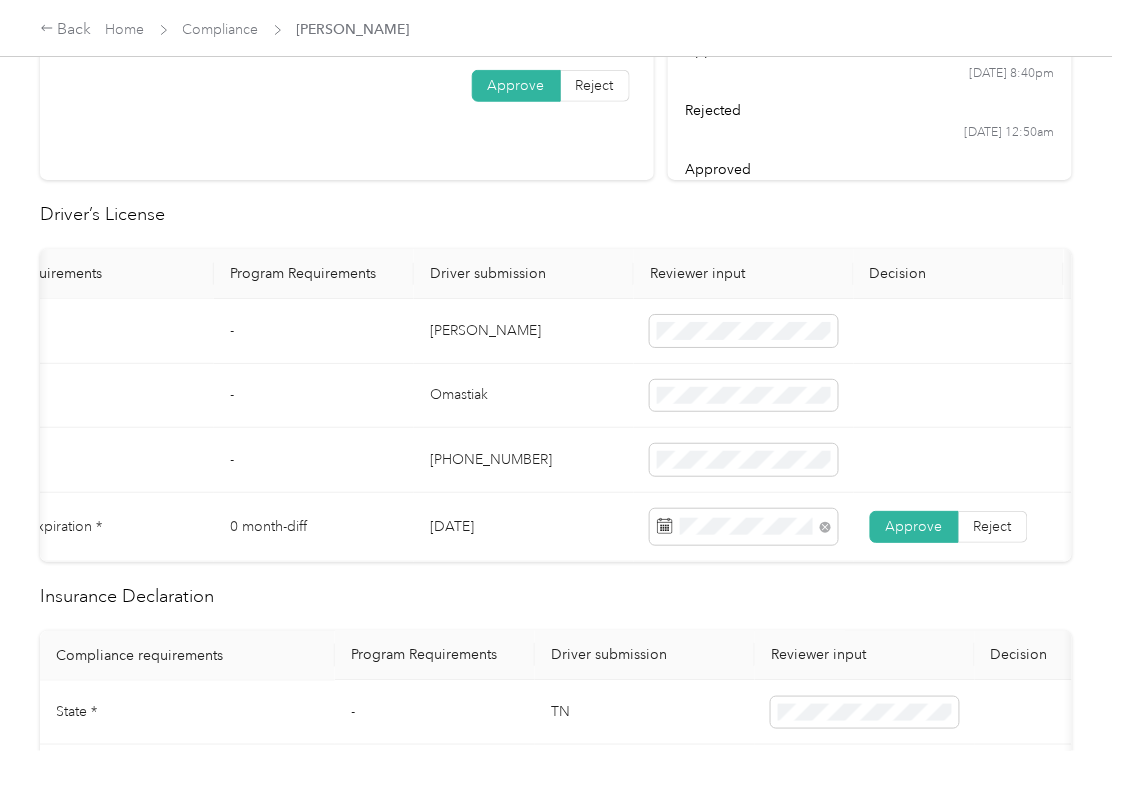 scroll, scrollTop: 0, scrollLeft: 0, axis: both 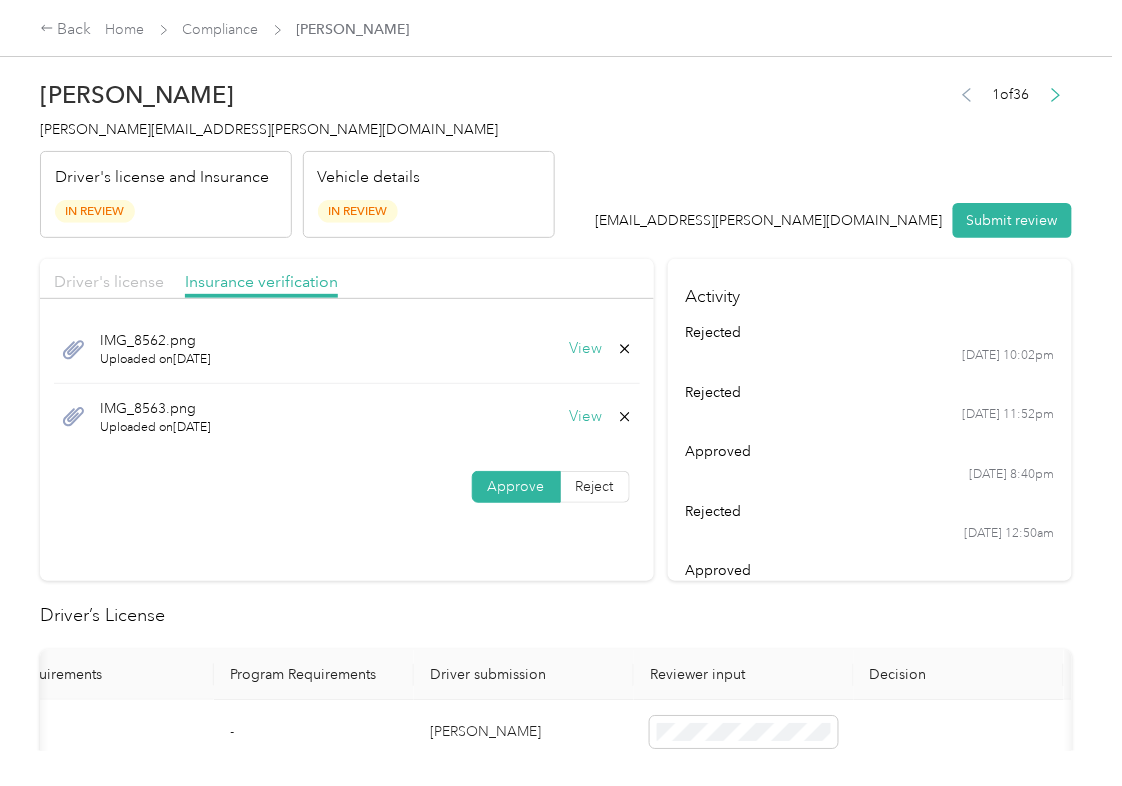 click on "Driver's license" at bounding box center [109, 281] 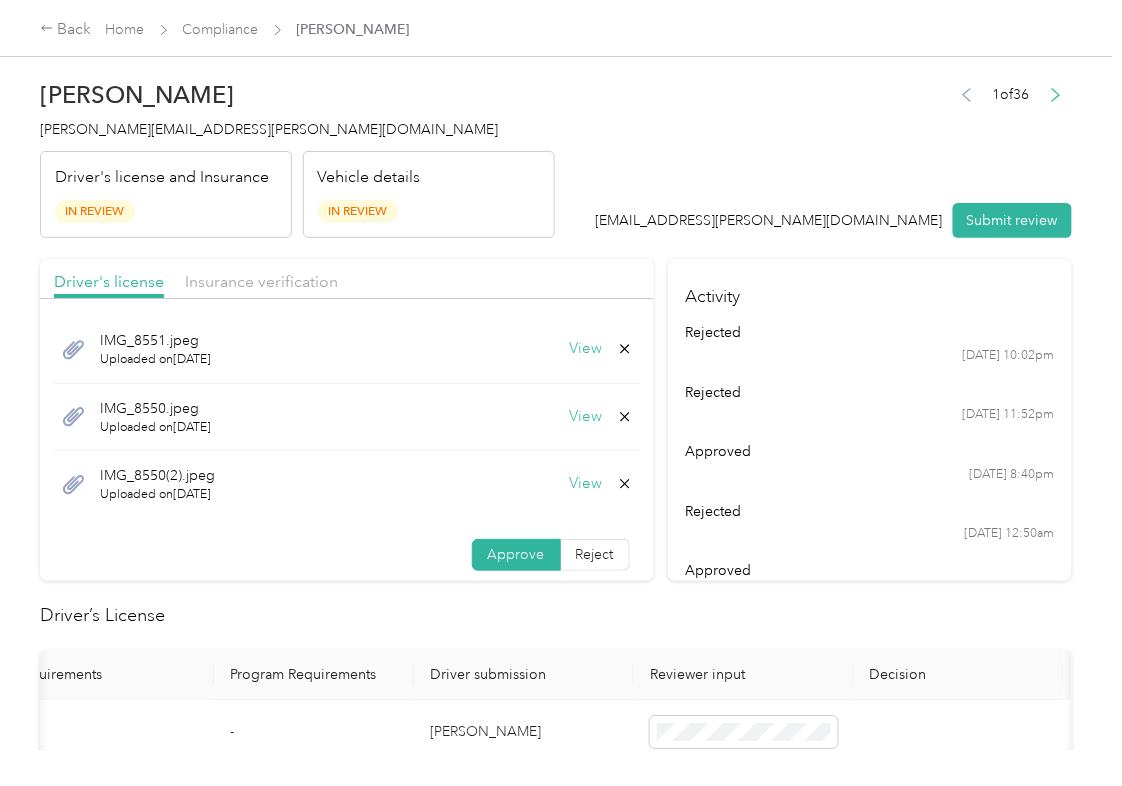 drag, startPoint x: 996, startPoint y: 224, endPoint x: 301, endPoint y: 325, distance: 702.3005 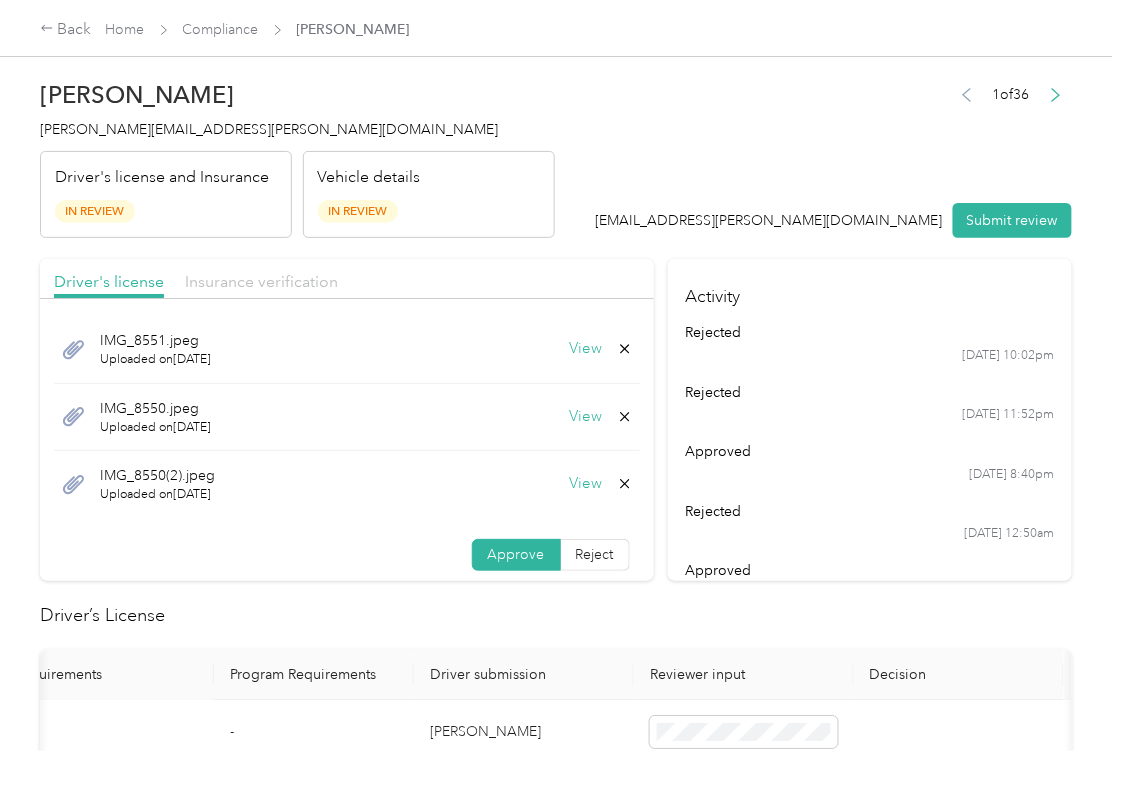 click on "Insurance verification" at bounding box center (261, 281) 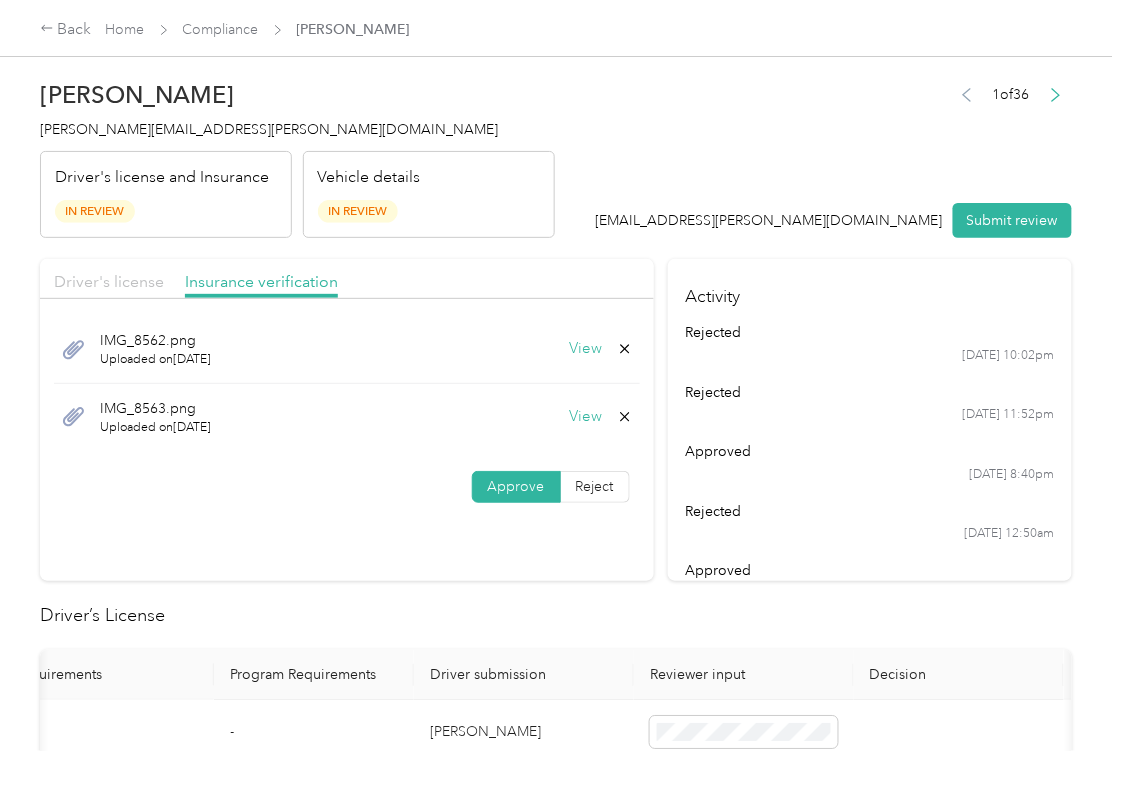 click on "Driver's license" at bounding box center [109, 281] 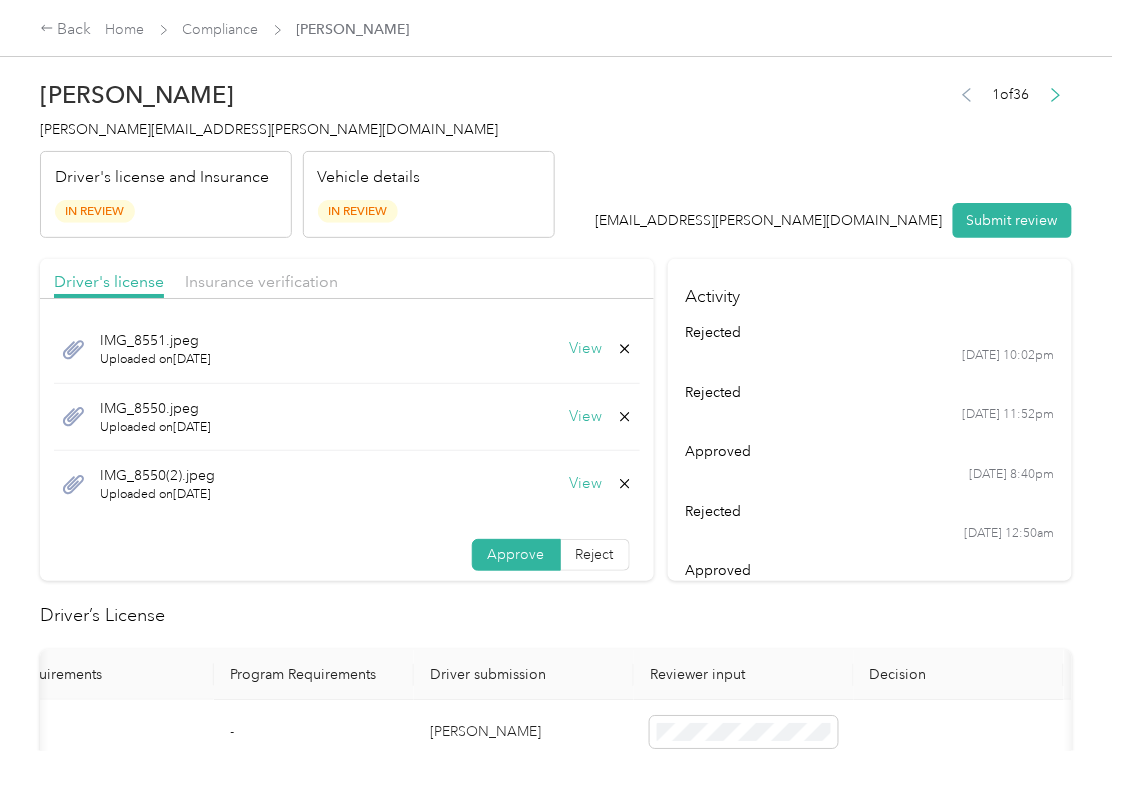 click on "View" at bounding box center [586, 484] 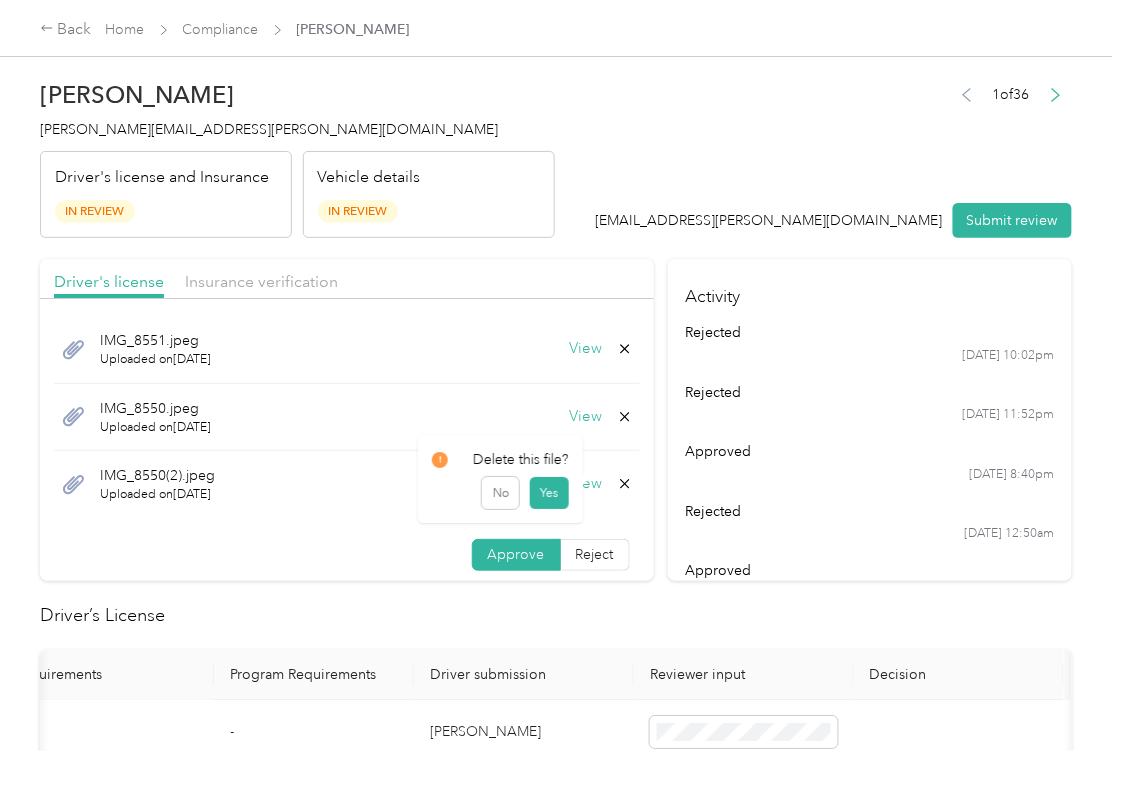 click 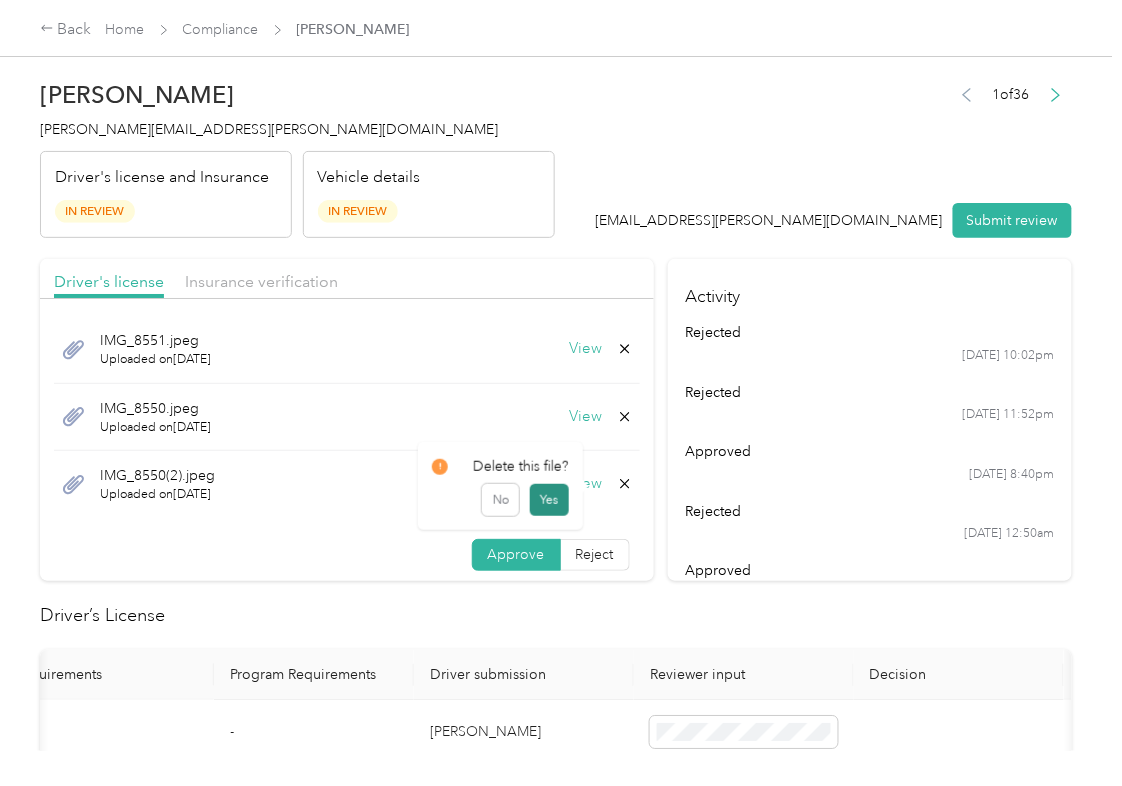 click on "Yes" at bounding box center [548, 500] 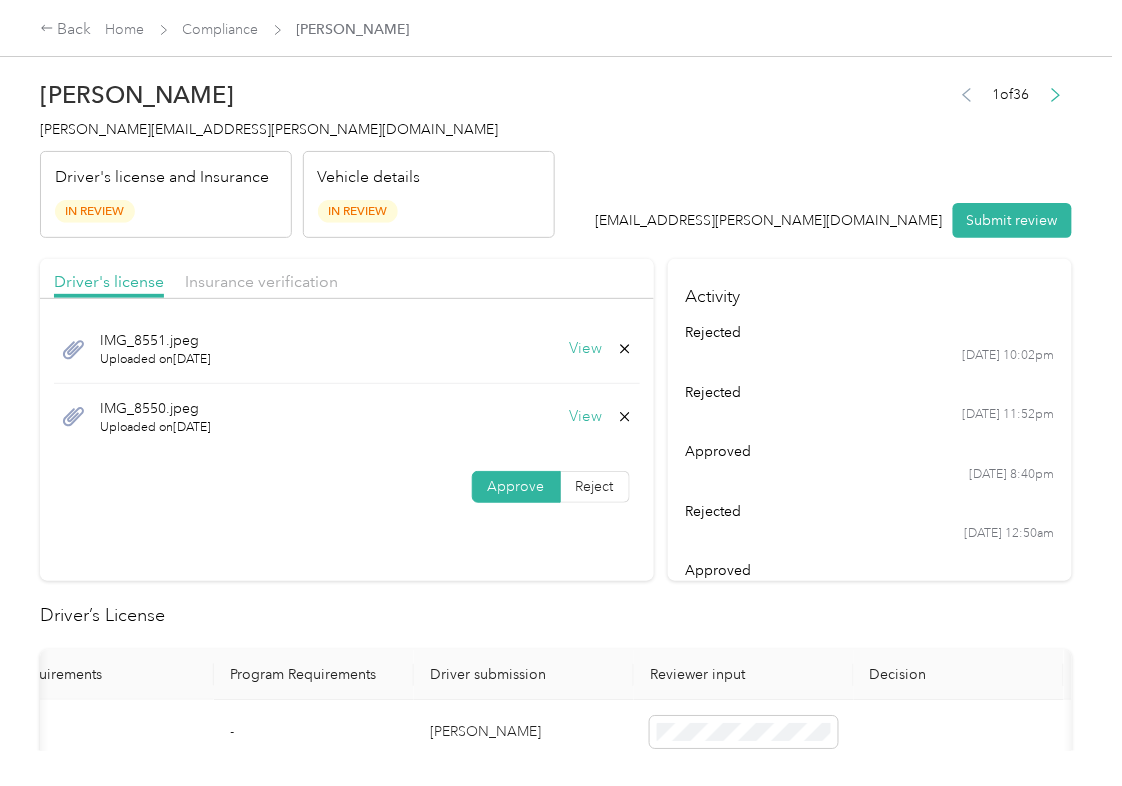 click on "View" at bounding box center (586, 417) 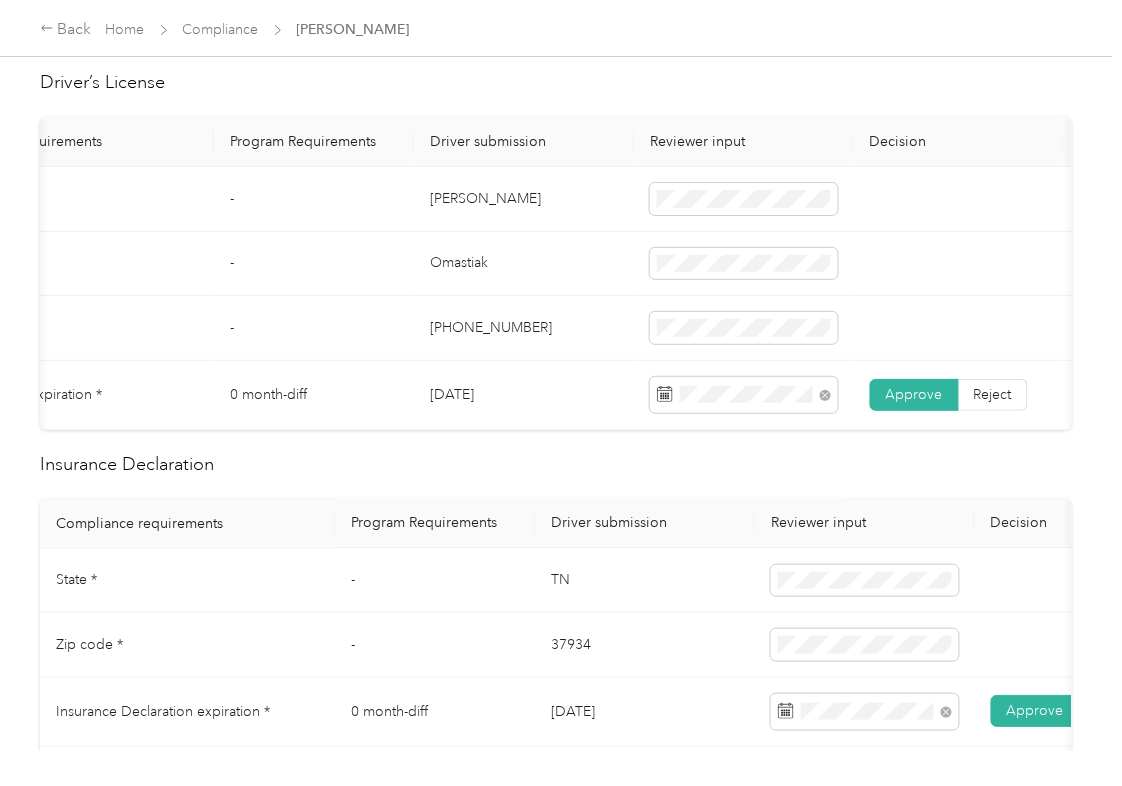 scroll, scrollTop: 0, scrollLeft: 0, axis: both 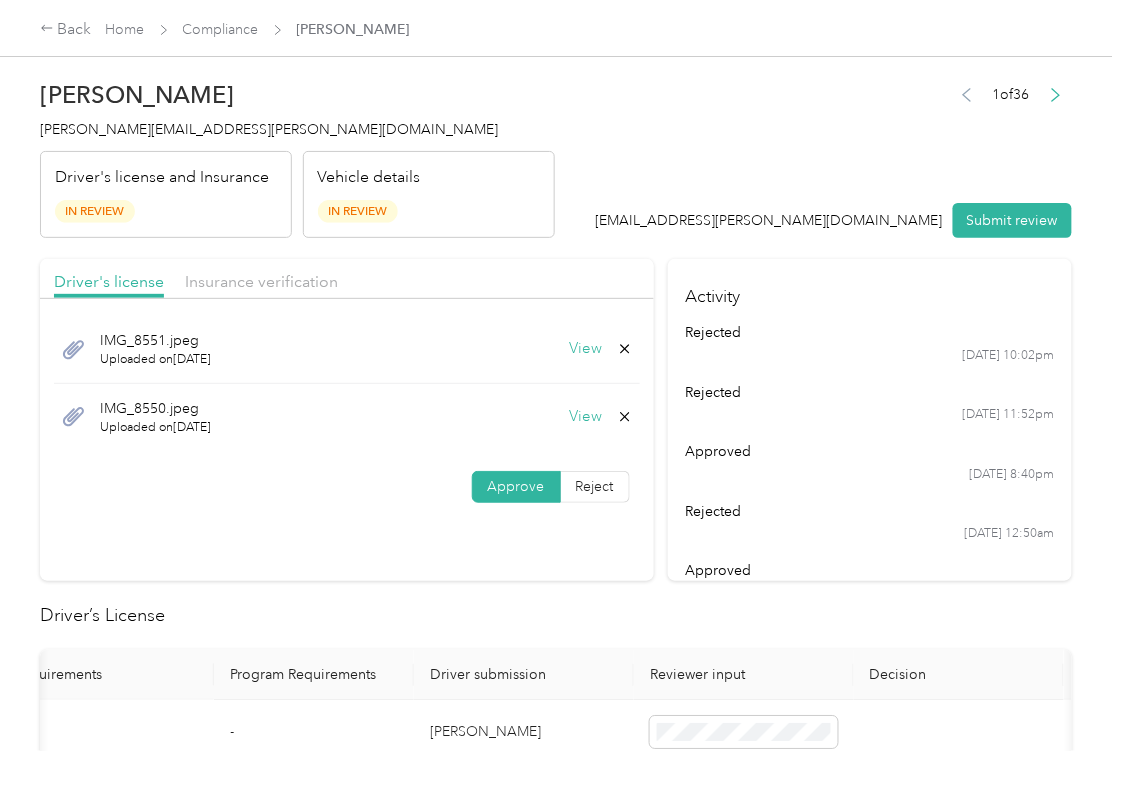 click on "View" at bounding box center (586, 349) 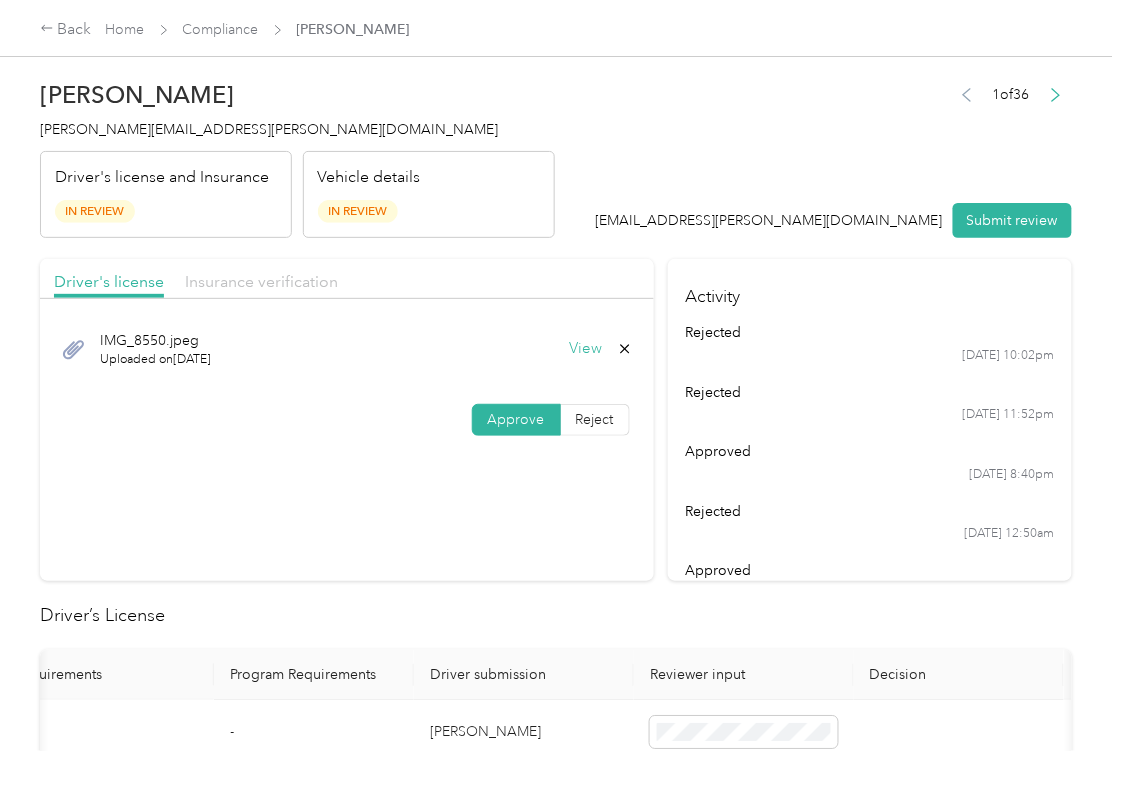 click on "Insurance verification" at bounding box center [261, 281] 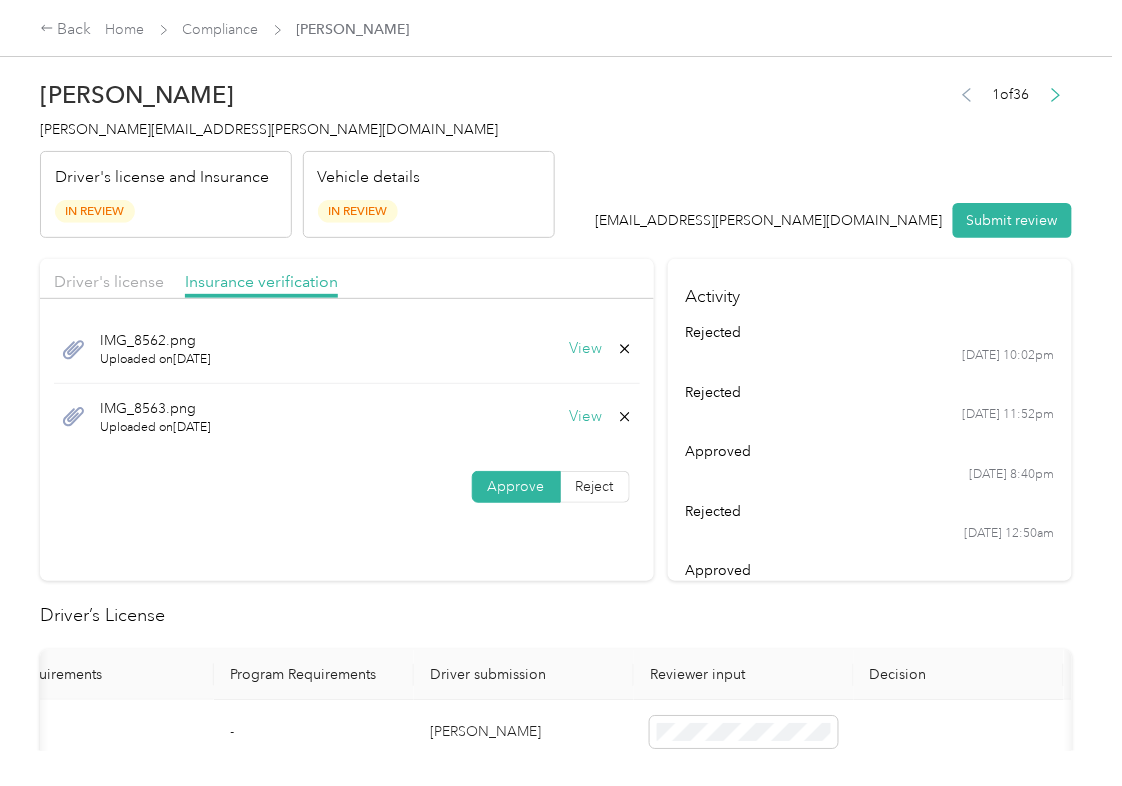 click on "View" at bounding box center [586, 349] 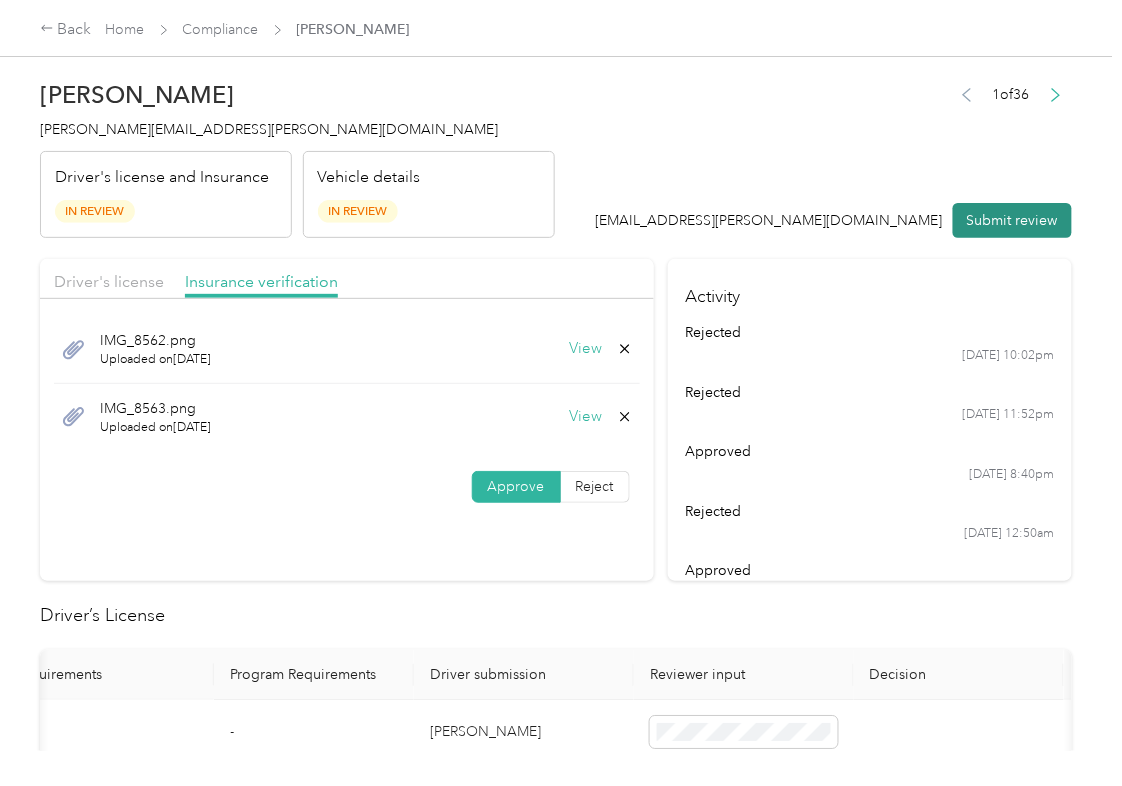 click on "Submit review" at bounding box center [1012, 220] 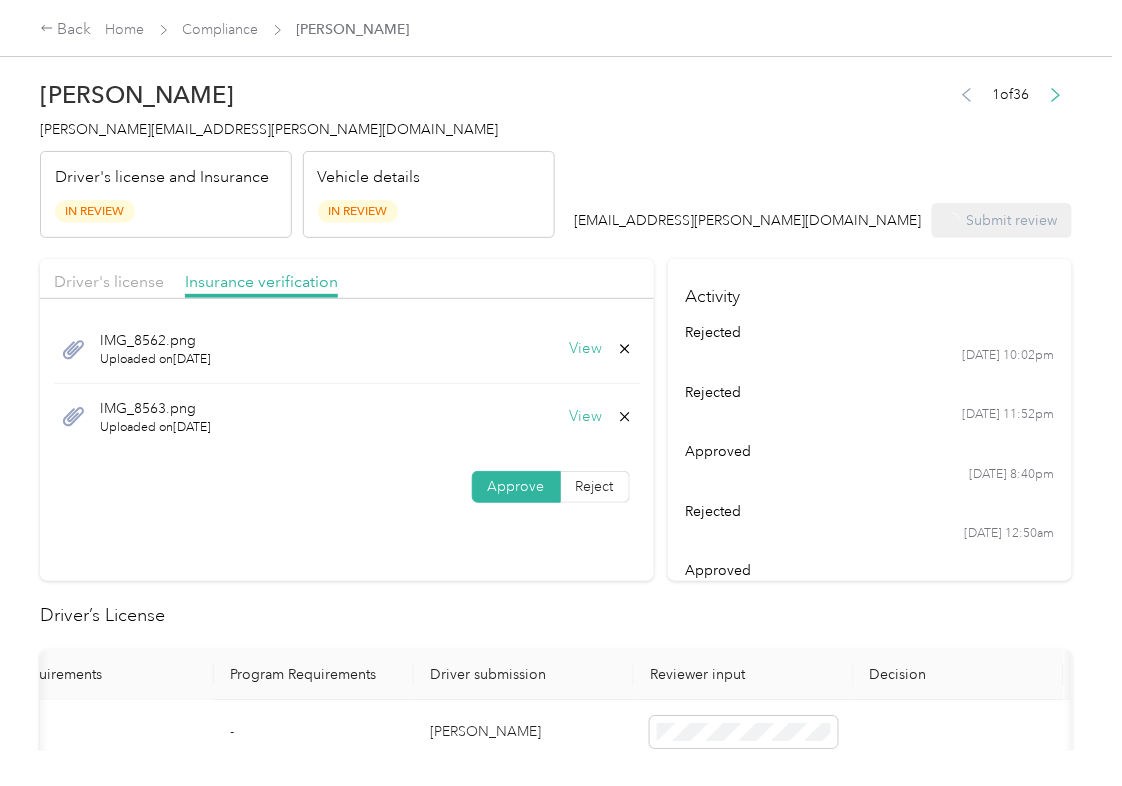 click on "[PERSON_NAME][EMAIL_ADDRESS][PERSON_NAME][DOMAIN_NAME]" at bounding box center (269, 129) 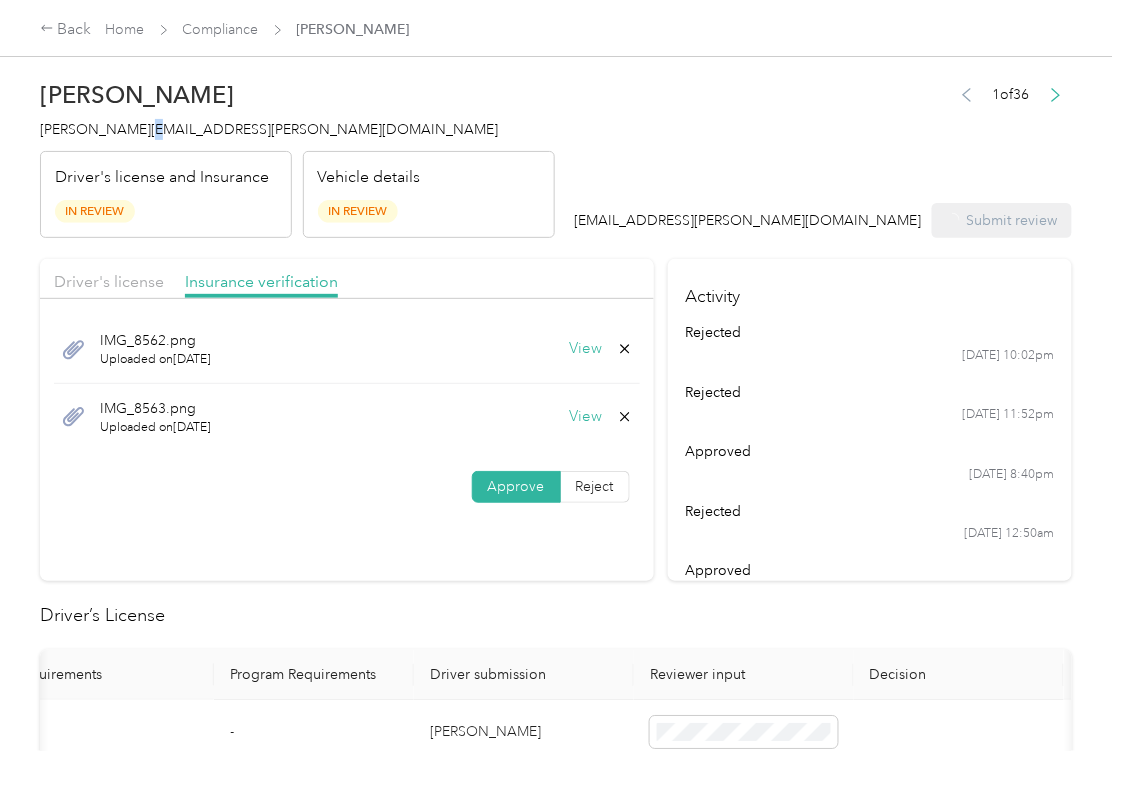 click on "[PERSON_NAME][EMAIL_ADDRESS][PERSON_NAME][DOMAIN_NAME]" at bounding box center [269, 129] 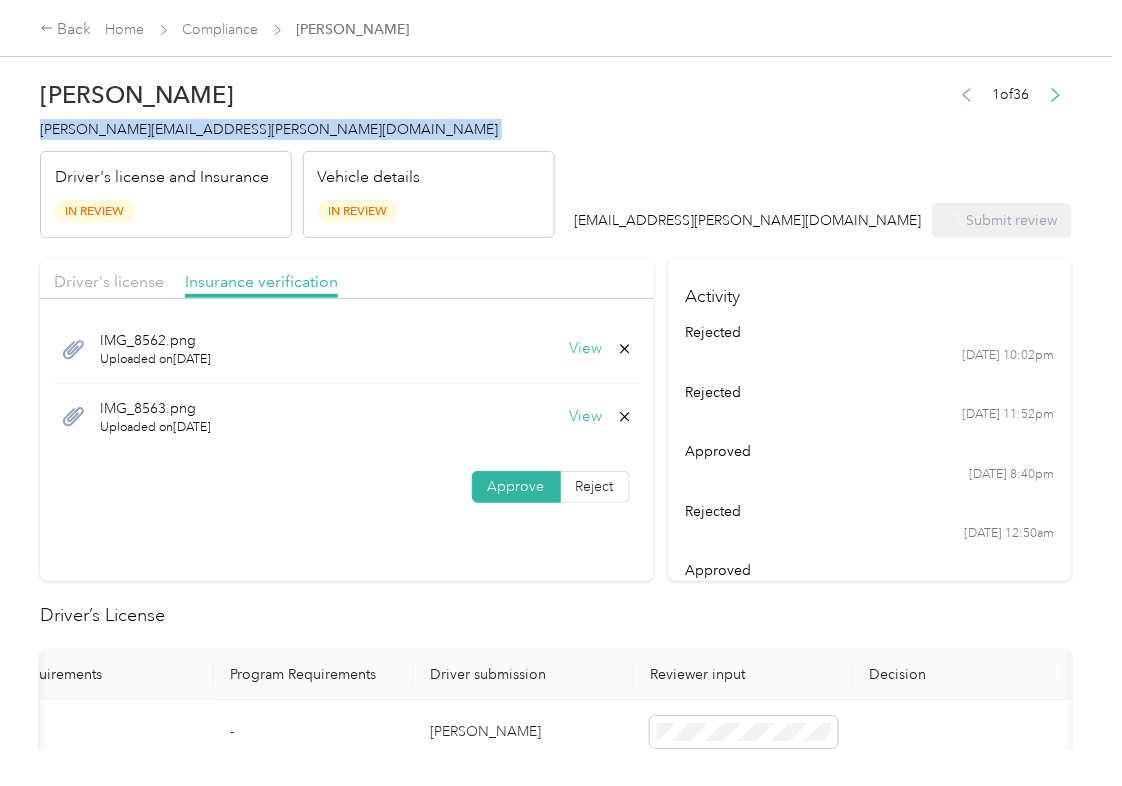 click on "[PERSON_NAME][EMAIL_ADDRESS][PERSON_NAME][DOMAIN_NAME]" at bounding box center [269, 129] 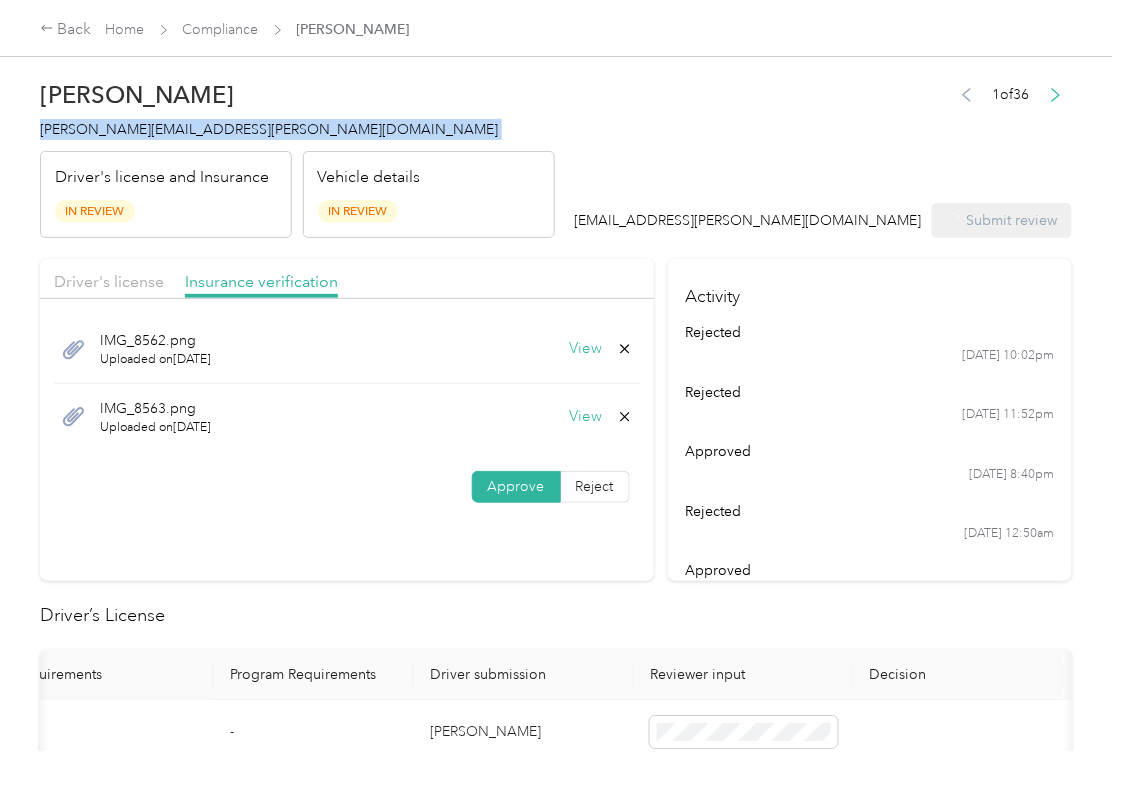 click on "[PERSON_NAME][EMAIL_ADDRESS][PERSON_NAME][DOMAIN_NAME]" at bounding box center [269, 129] 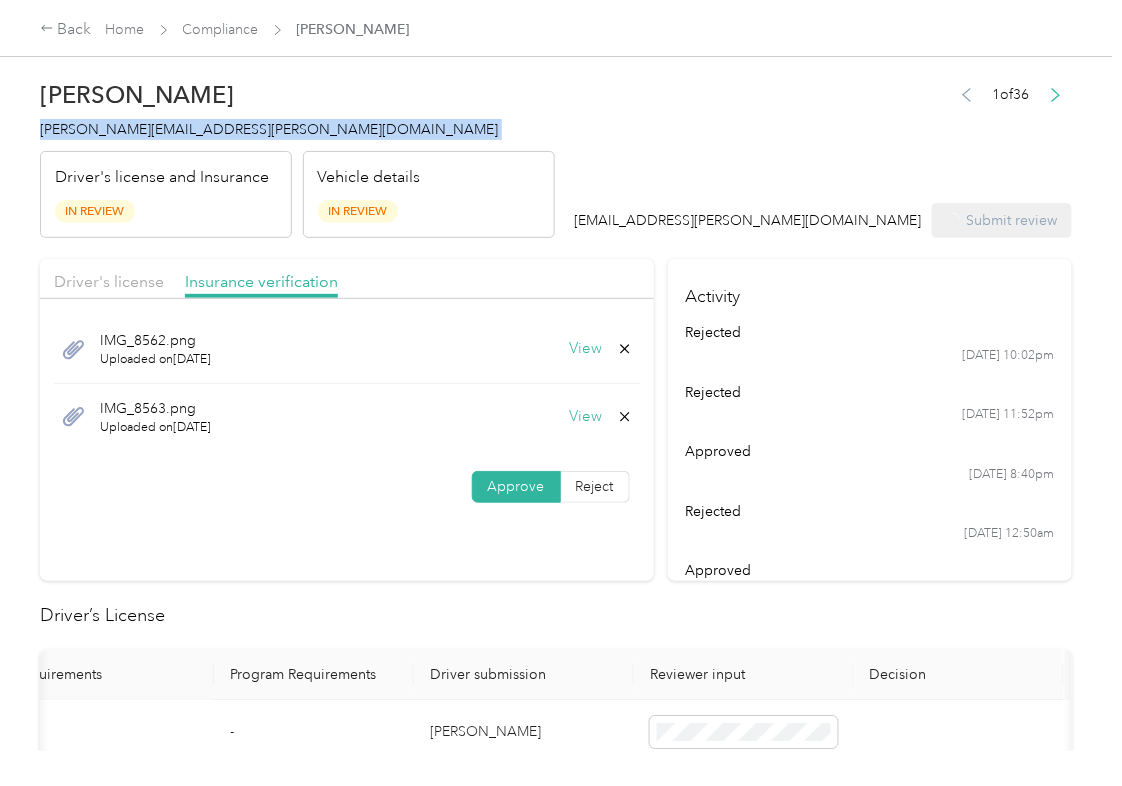 copy on "[PERSON_NAME][EMAIL_ADDRESS][PERSON_NAME][DOMAIN_NAME]" 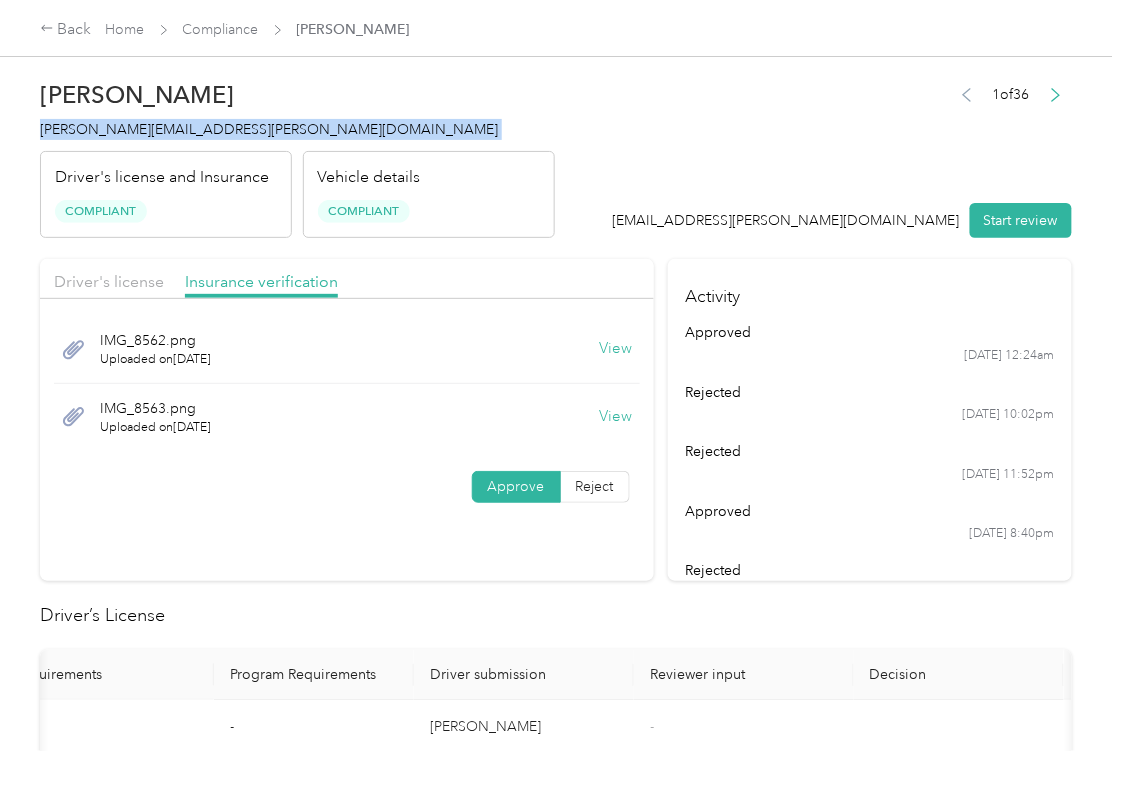 click on "Reviewer input" at bounding box center (744, 675) 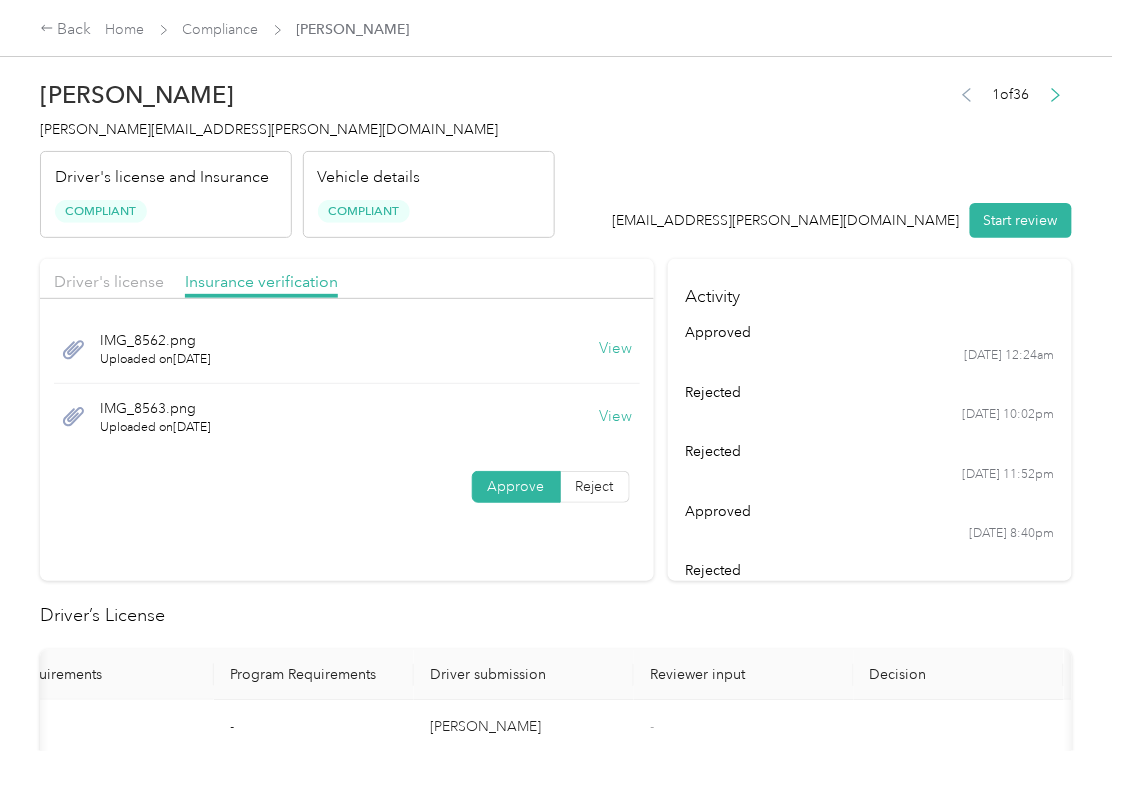 click on "Activity" at bounding box center (870, 290) 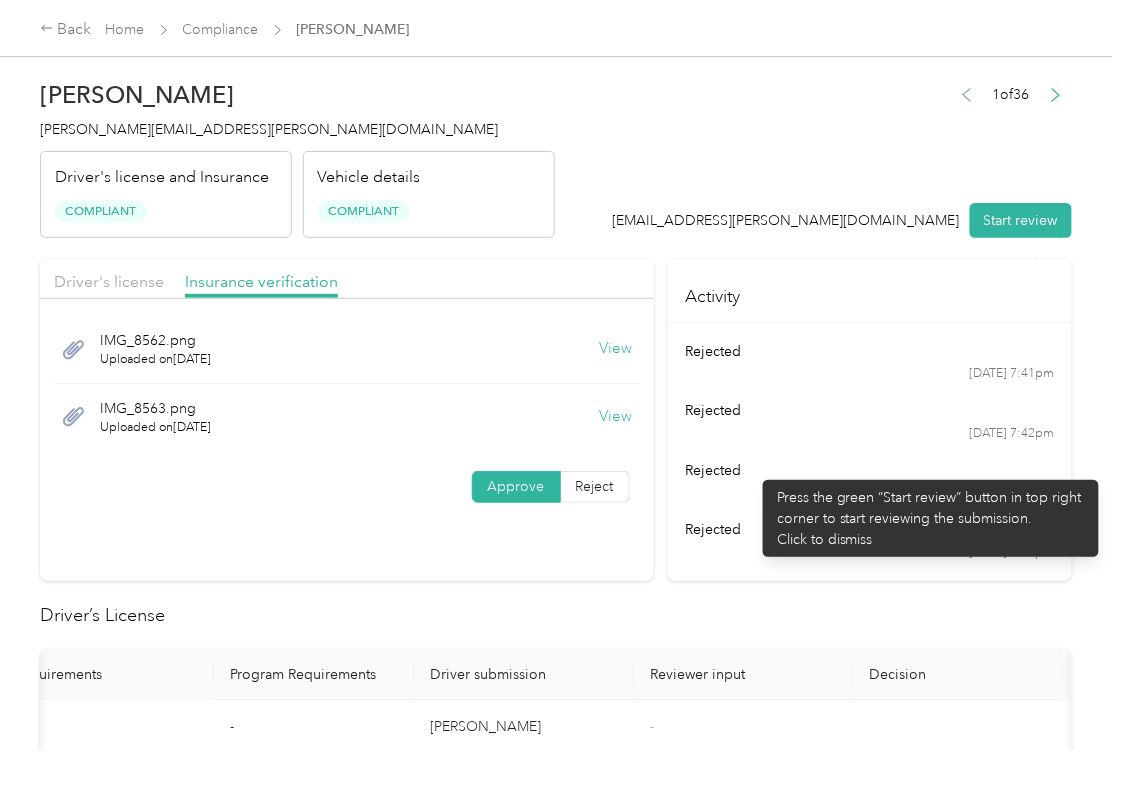 scroll, scrollTop: 521, scrollLeft: 0, axis: vertical 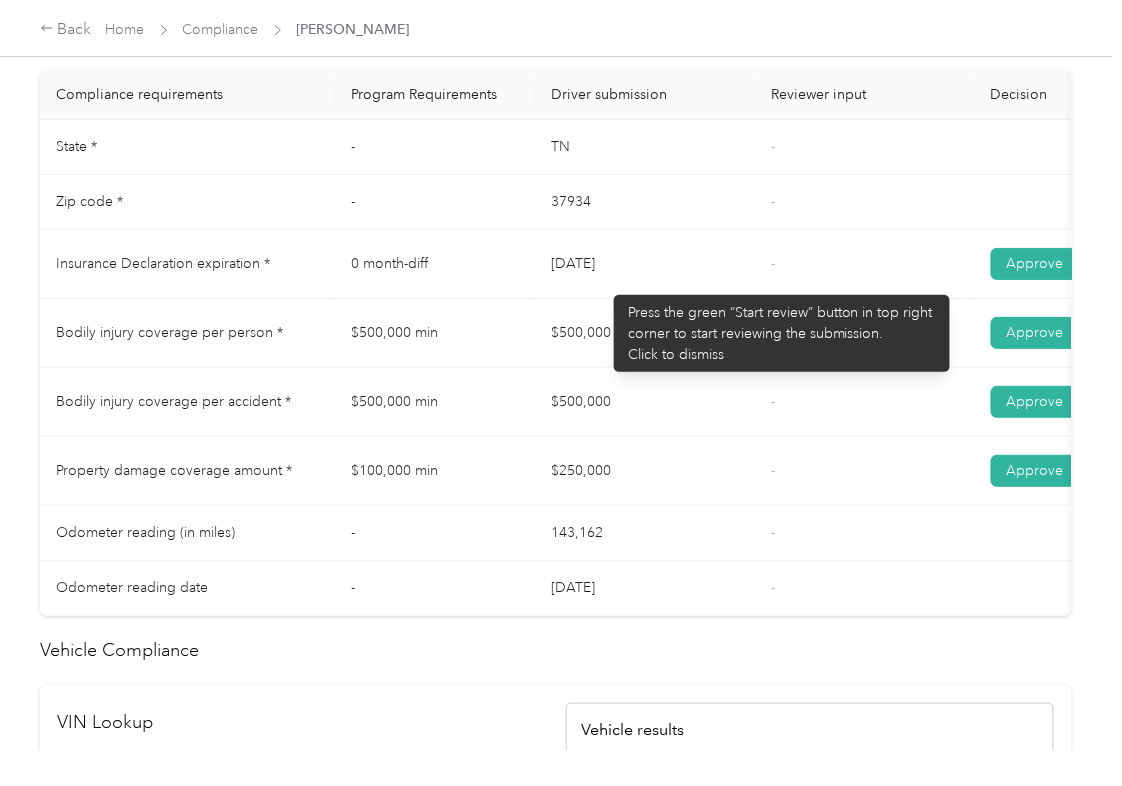 drag, startPoint x: 604, startPoint y: 285, endPoint x: 558, endPoint y: 324, distance: 60.307545 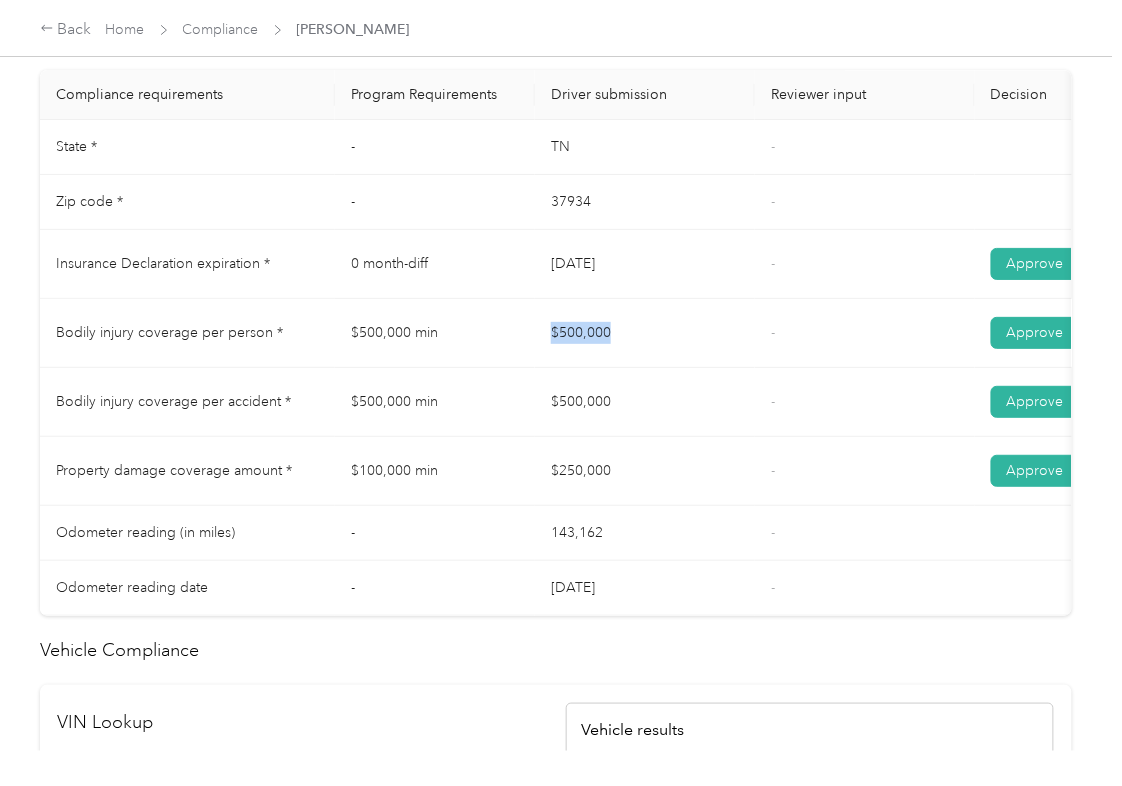 drag, startPoint x: 570, startPoint y: 332, endPoint x: 642, endPoint y: 332, distance: 72 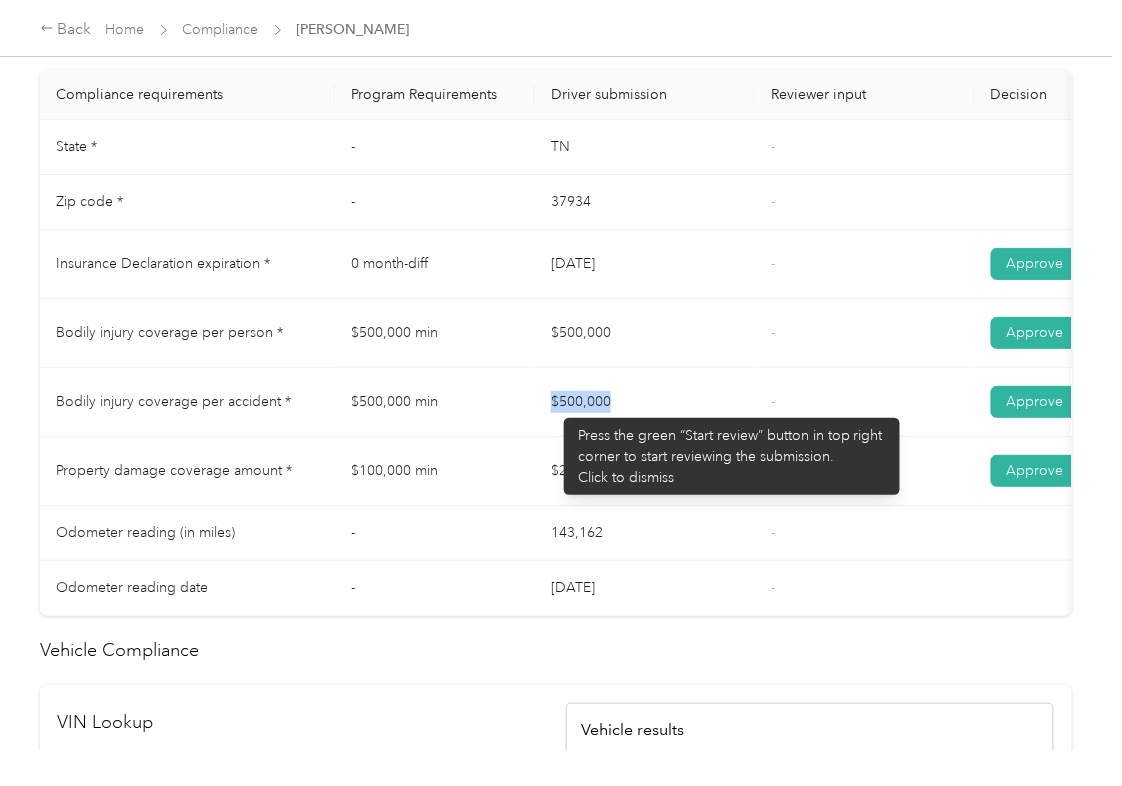 drag, startPoint x: 554, startPoint y: 408, endPoint x: 588, endPoint y: 449, distance: 53.263496 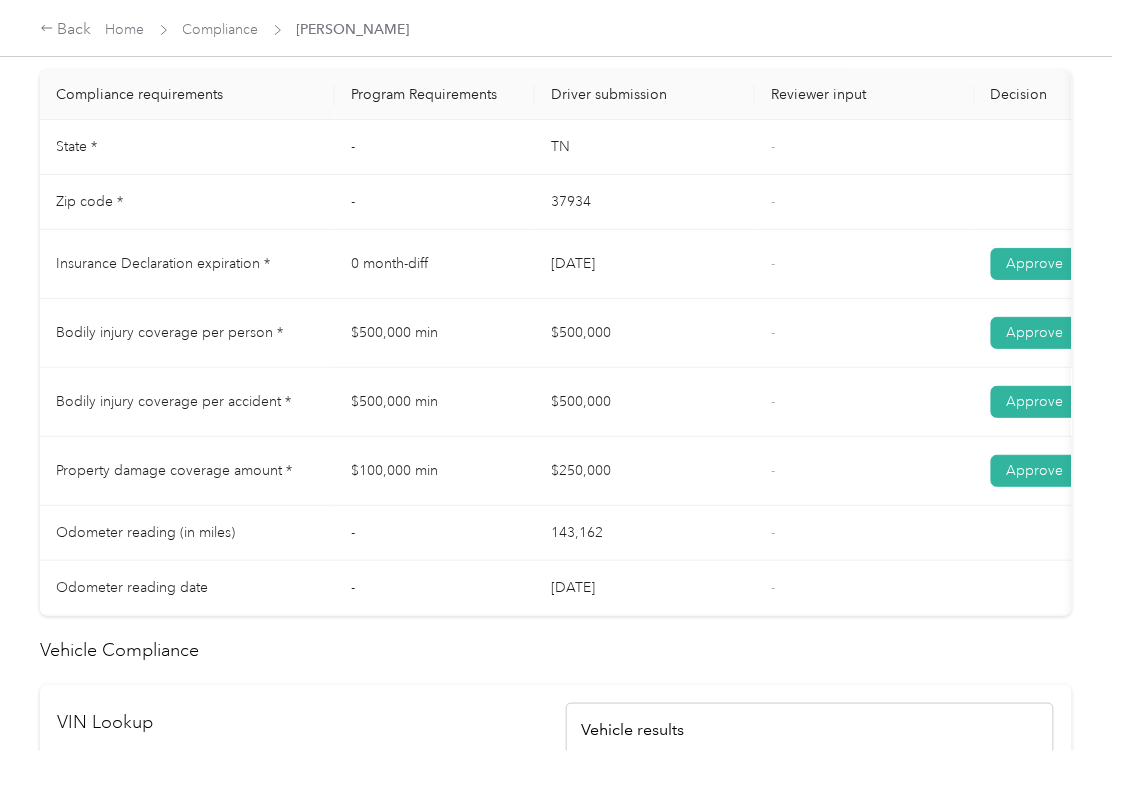 drag, startPoint x: 657, startPoint y: 476, endPoint x: 693, endPoint y: 480, distance: 36.221542 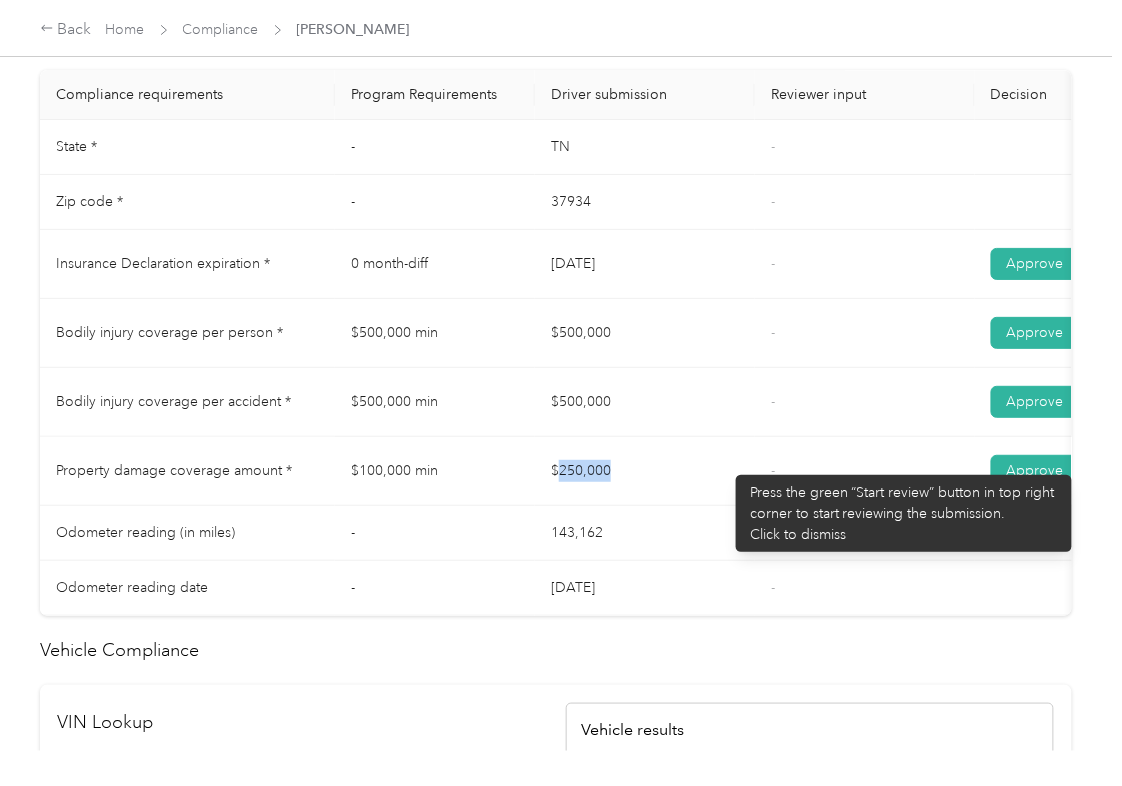 click on "$250,000" at bounding box center [645, 471] 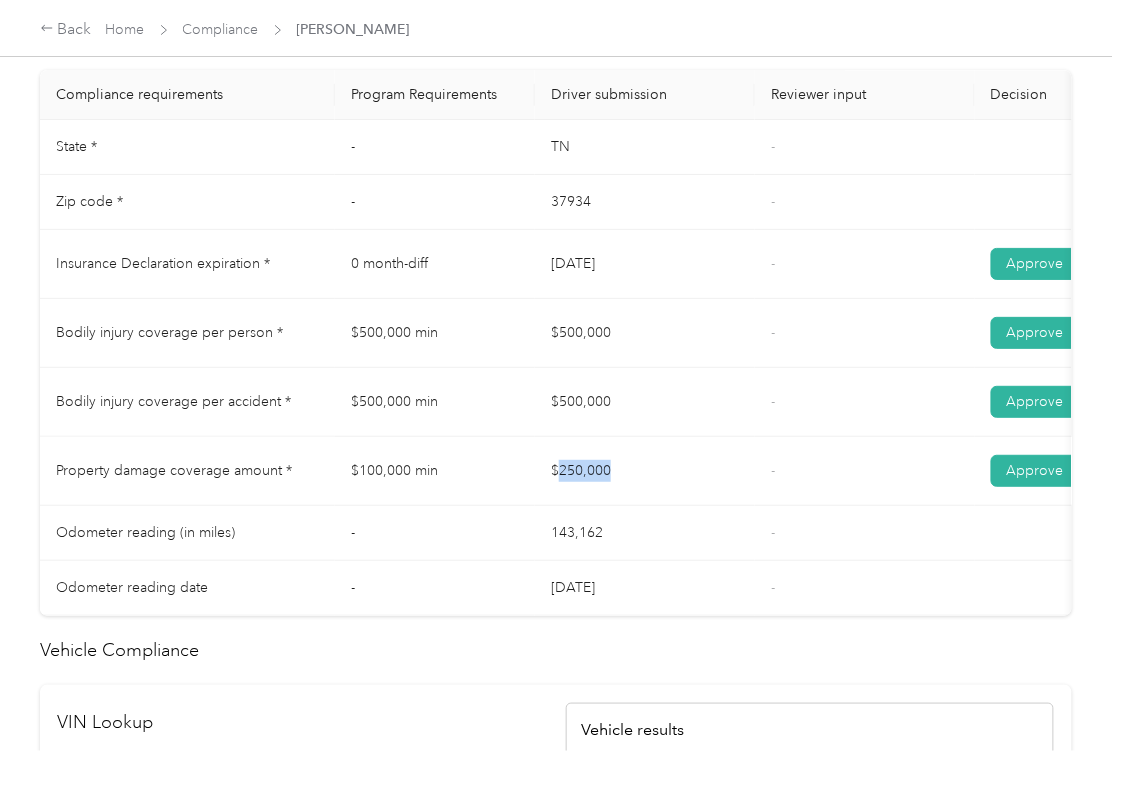 click on "$250,000" at bounding box center (645, 471) 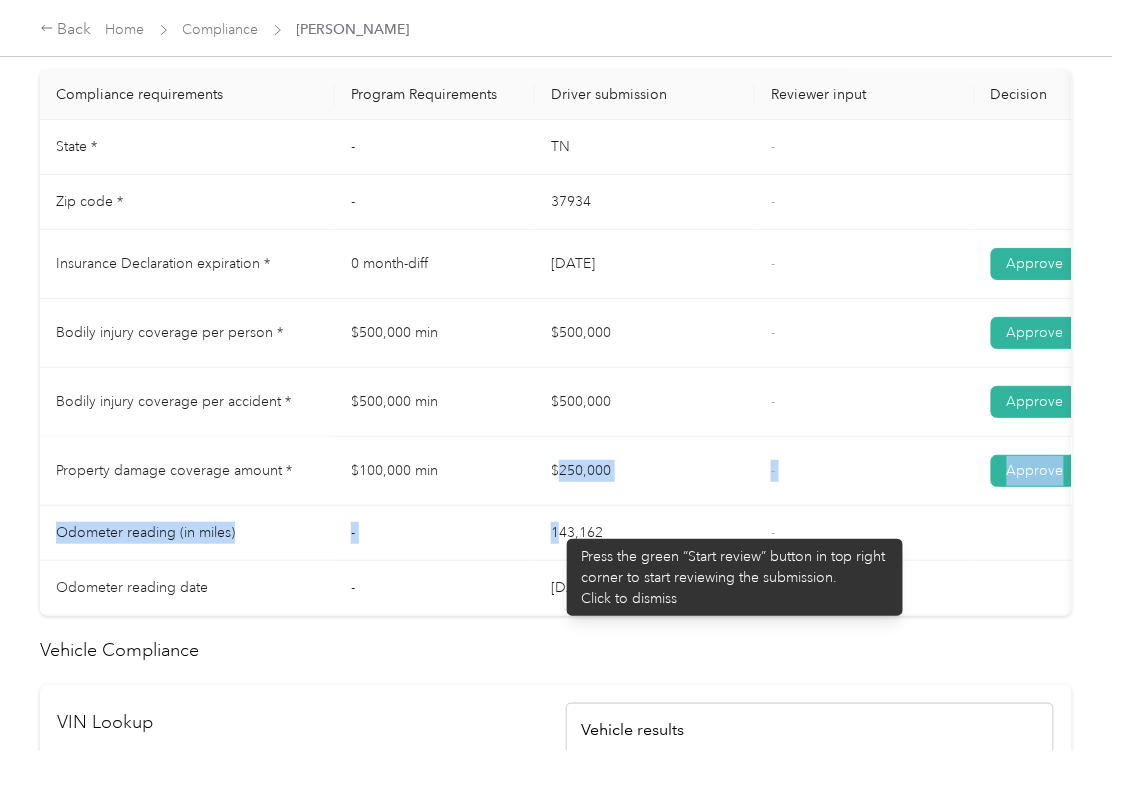 click on "State * - [US_STATE] - Zip code * - 37934 - Insurance Declaration expiration * 0 month-diff [DATE] - Approve Reject Bodily injury coverage per person * $500,000 min $500,000 - Approve Reject Bodily injury coverage per accident * $500,000 min $500,000 - Approve Reject Property damage coverage amount * $100,000 min $250,000 - Approve Reject Odometer reading (in miles) - 143,162 - Odometer reading date - [DATE] -" at bounding box center (745, 368) 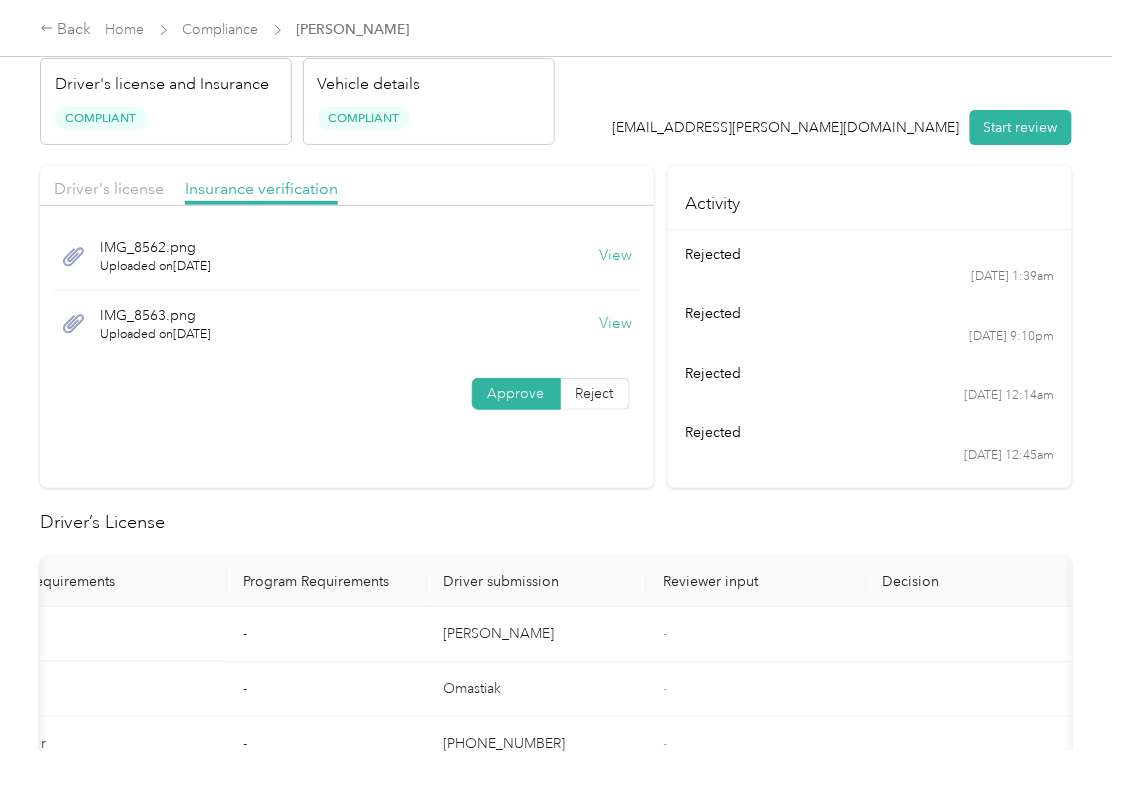scroll, scrollTop: 0, scrollLeft: 0, axis: both 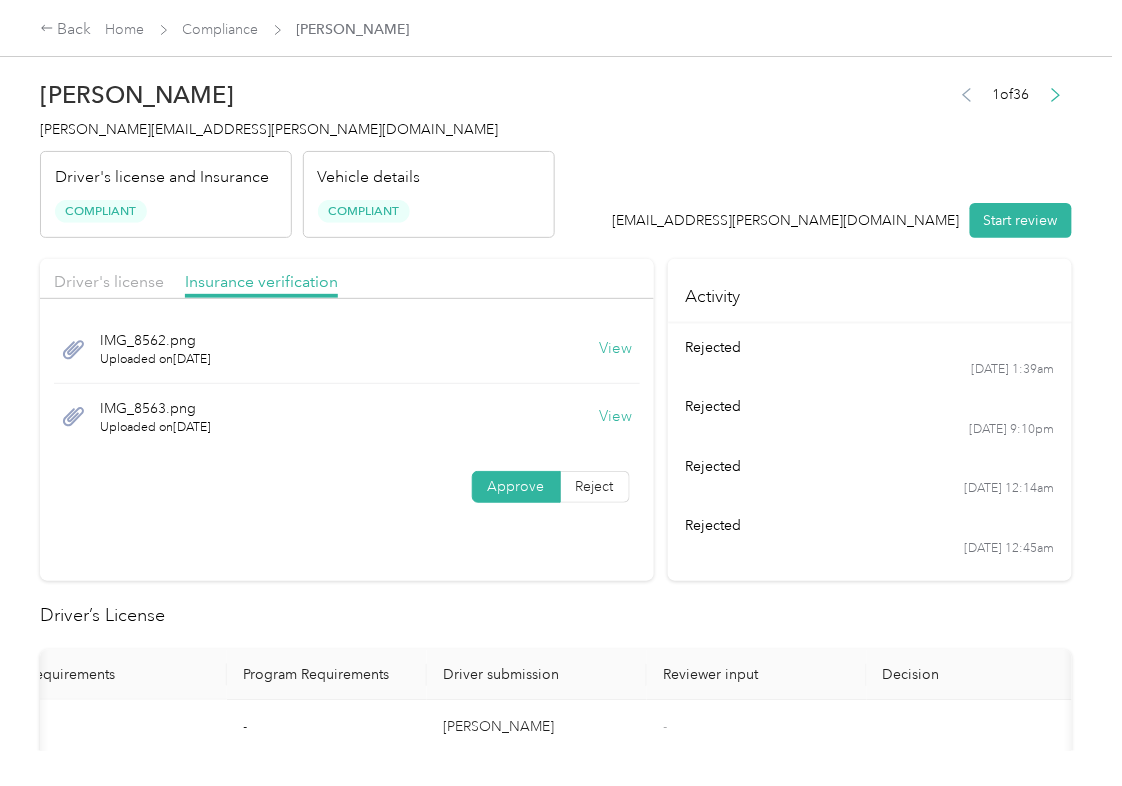click on "View" at bounding box center (616, 349) 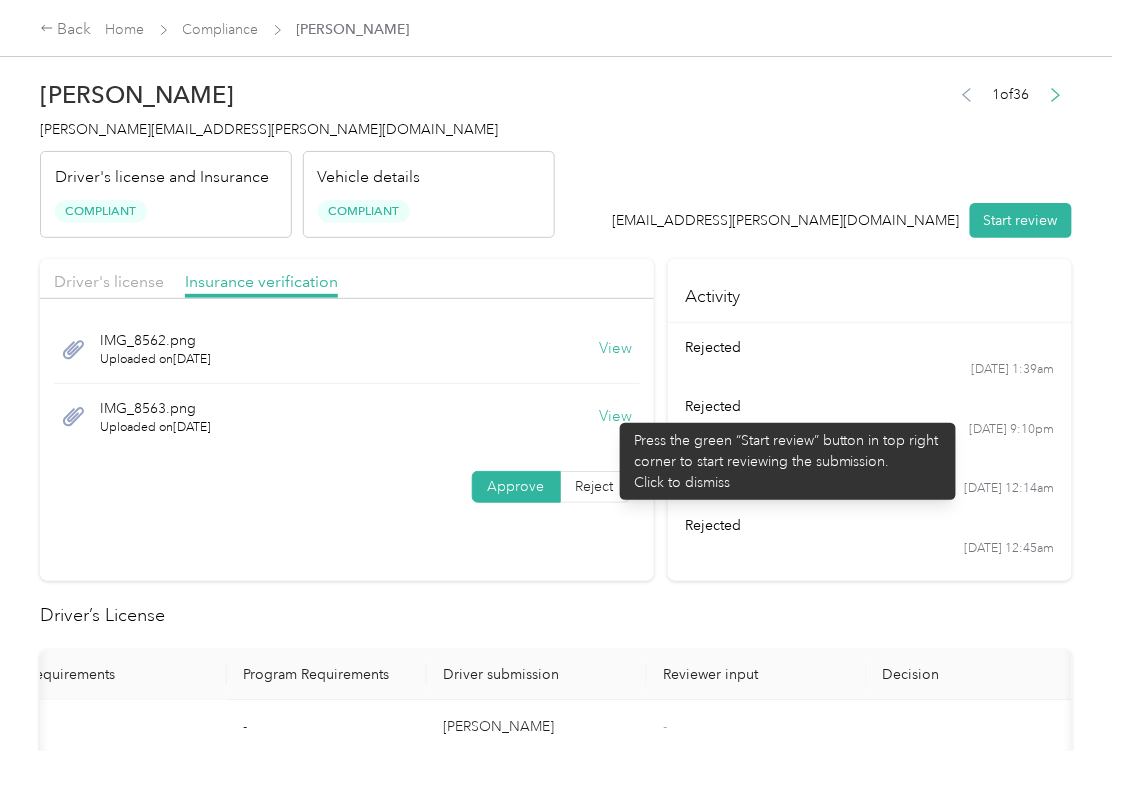 click on "View" at bounding box center [616, 417] 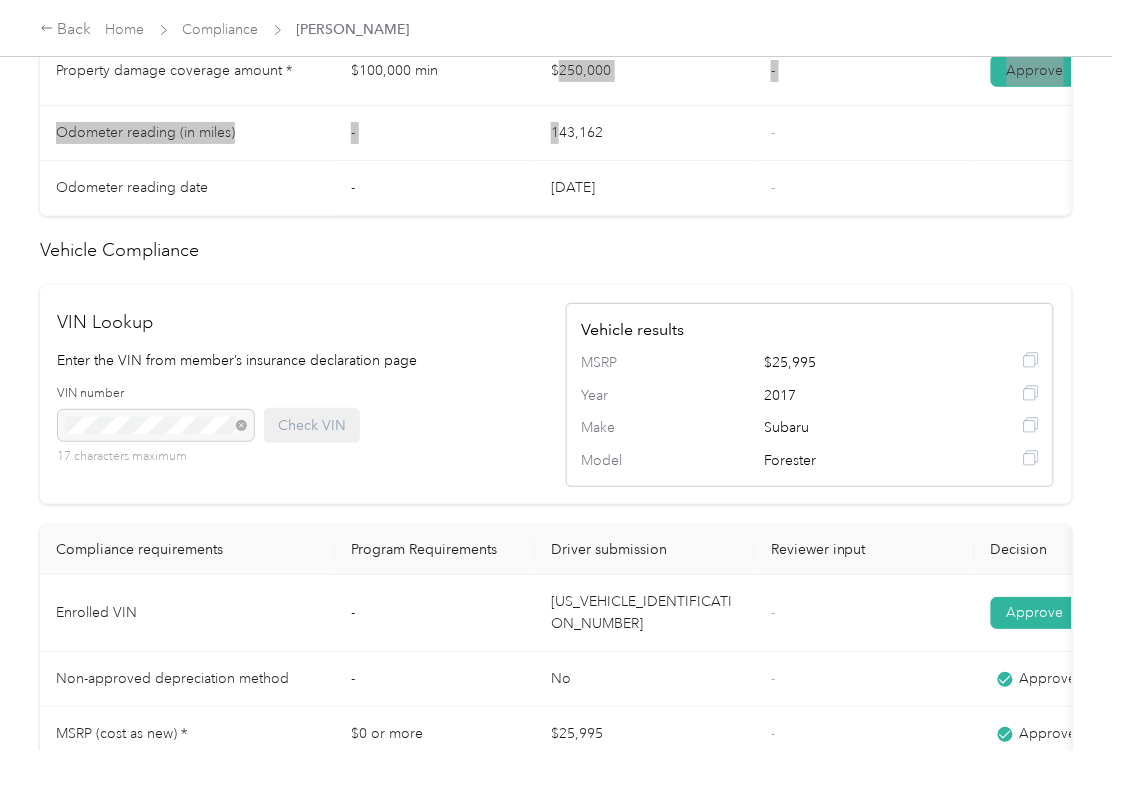 scroll, scrollTop: 933, scrollLeft: 0, axis: vertical 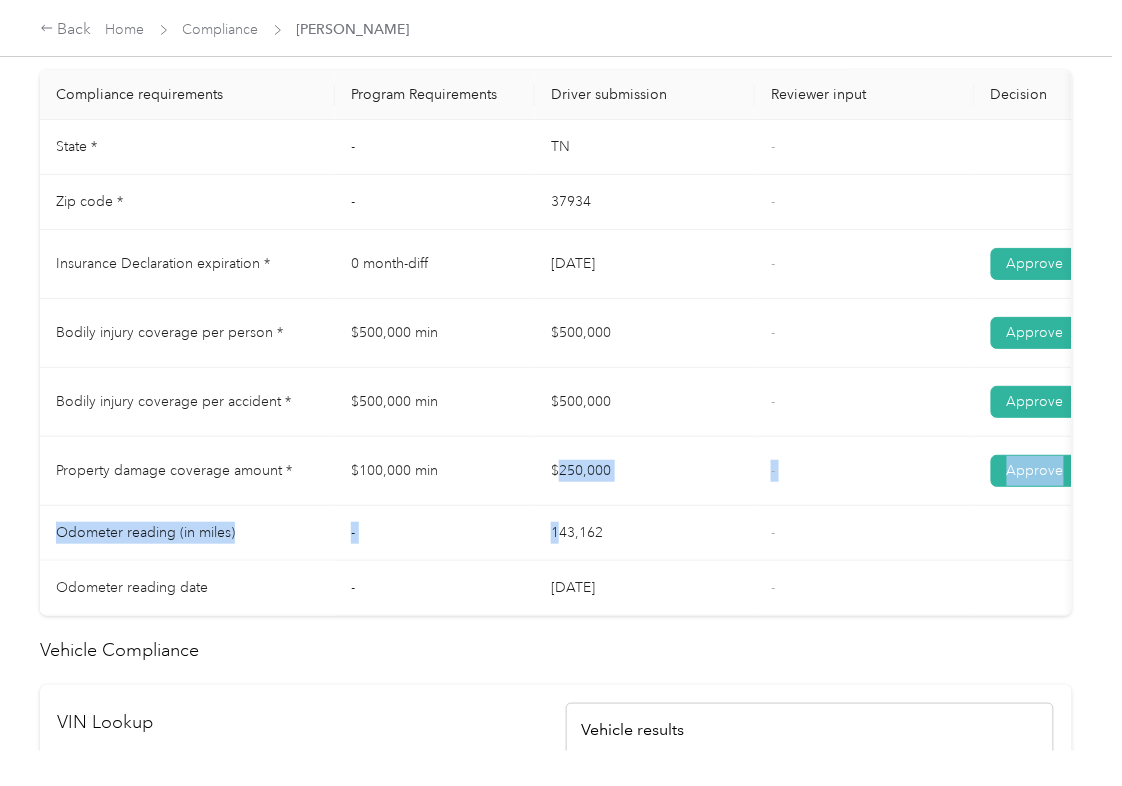 click on "$500,000" at bounding box center [645, 402] 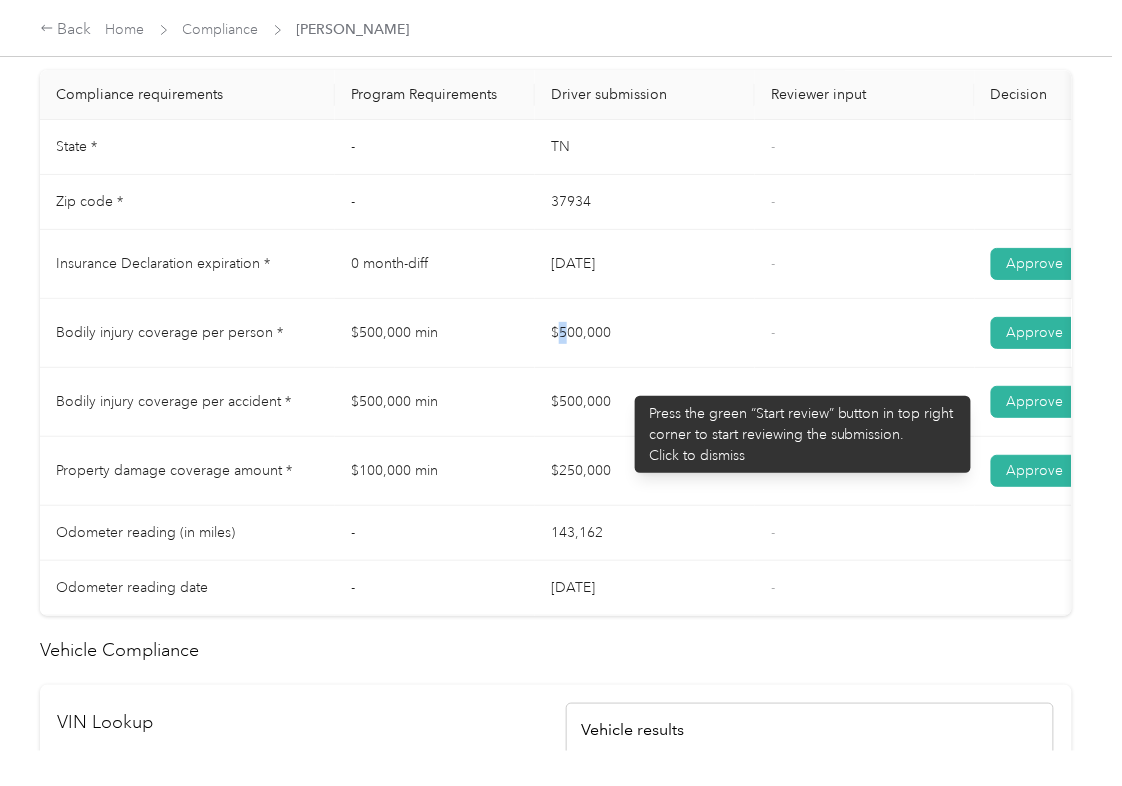 drag, startPoint x: 560, startPoint y: 354, endPoint x: 585, endPoint y: 358, distance: 25.317978 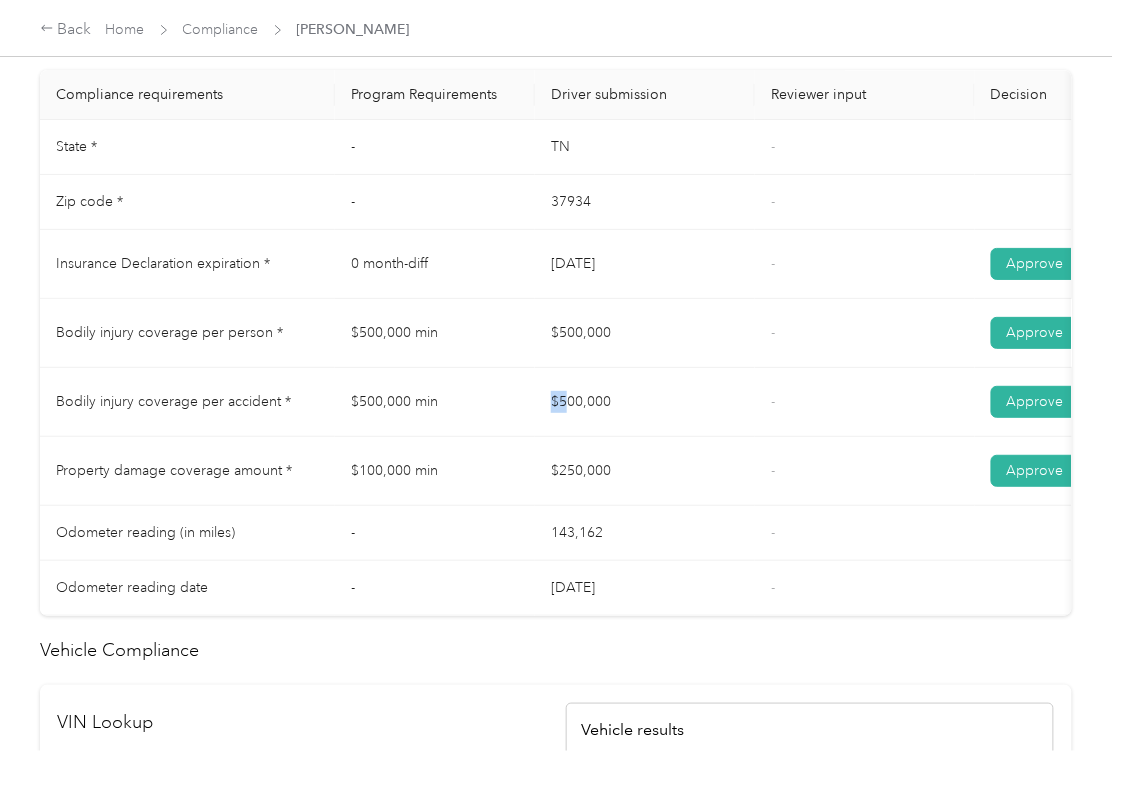 click on "$500,000" at bounding box center (645, 402) 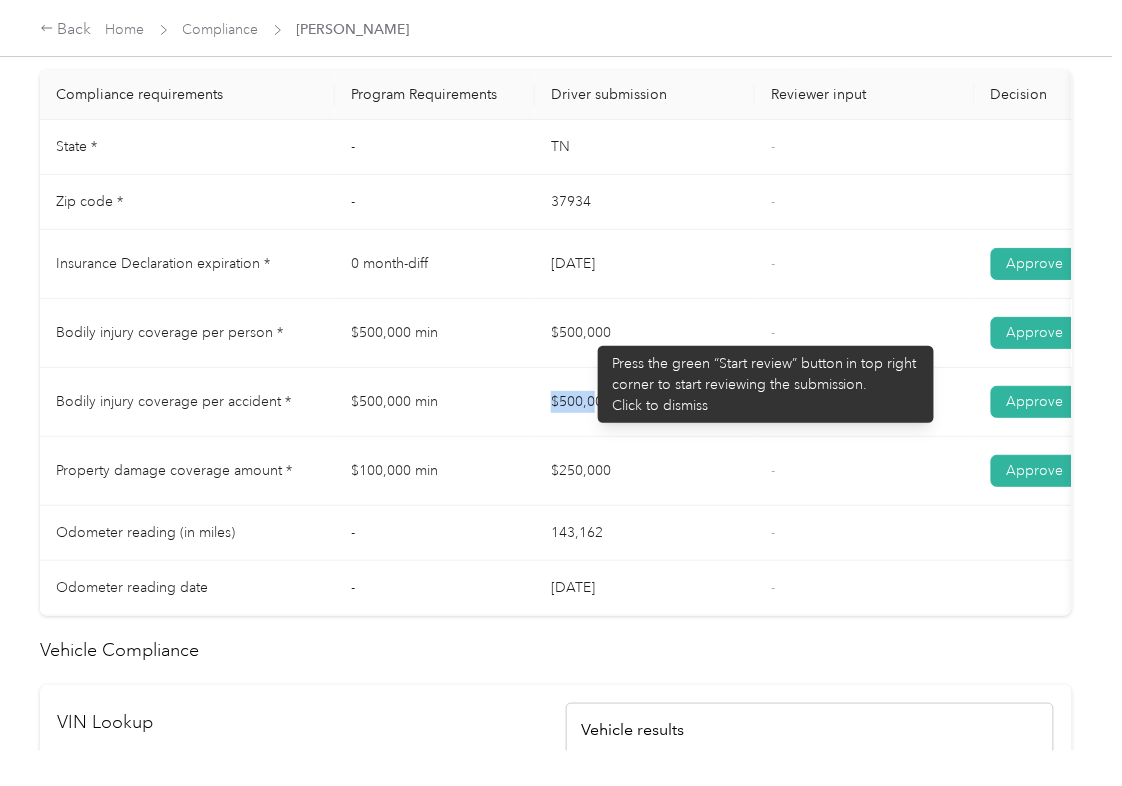 drag, startPoint x: 588, startPoint y: 336, endPoint x: 168, endPoint y: 402, distance: 425.15408 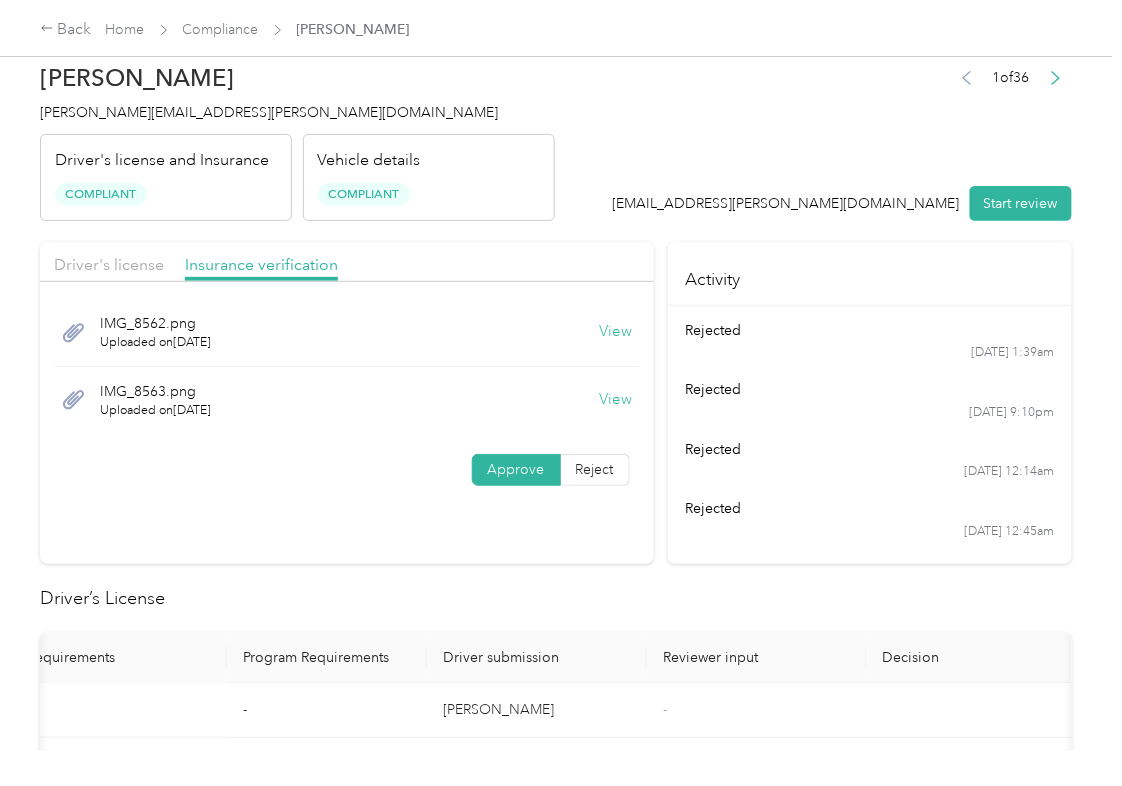 scroll, scrollTop: 0, scrollLeft: 0, axis: both 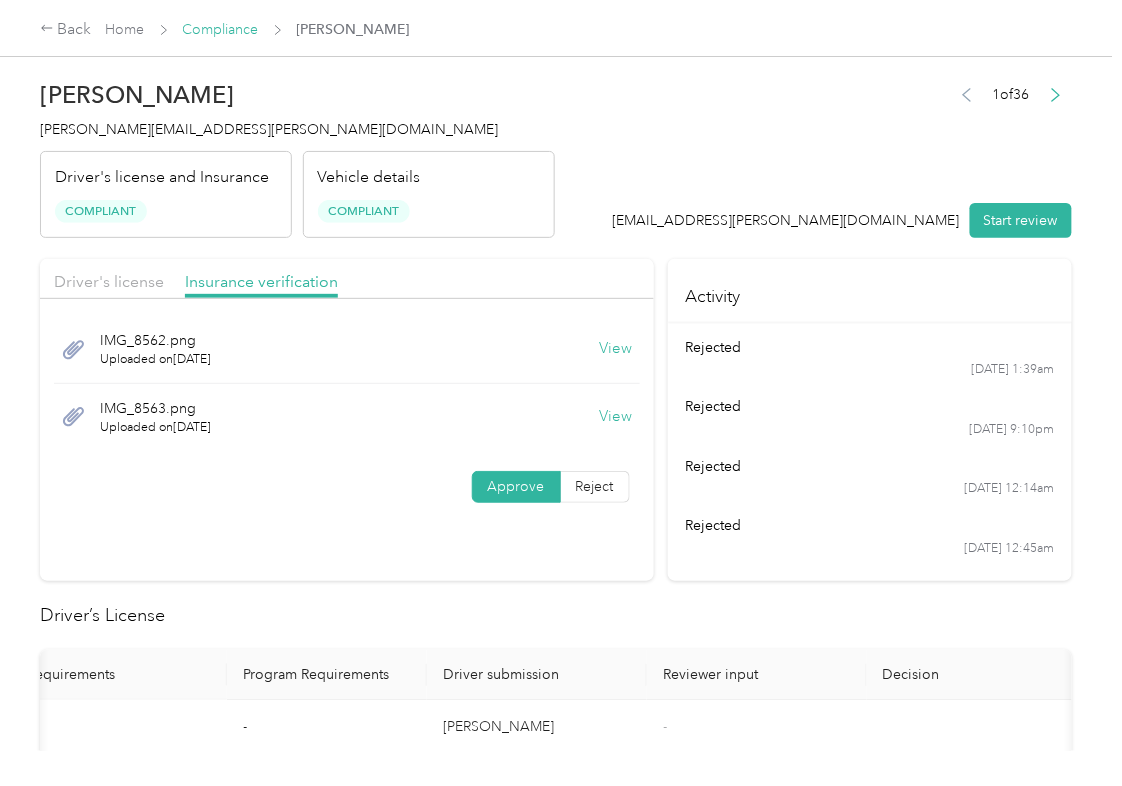 click on "Compliance" at bounding box center [221, 29] 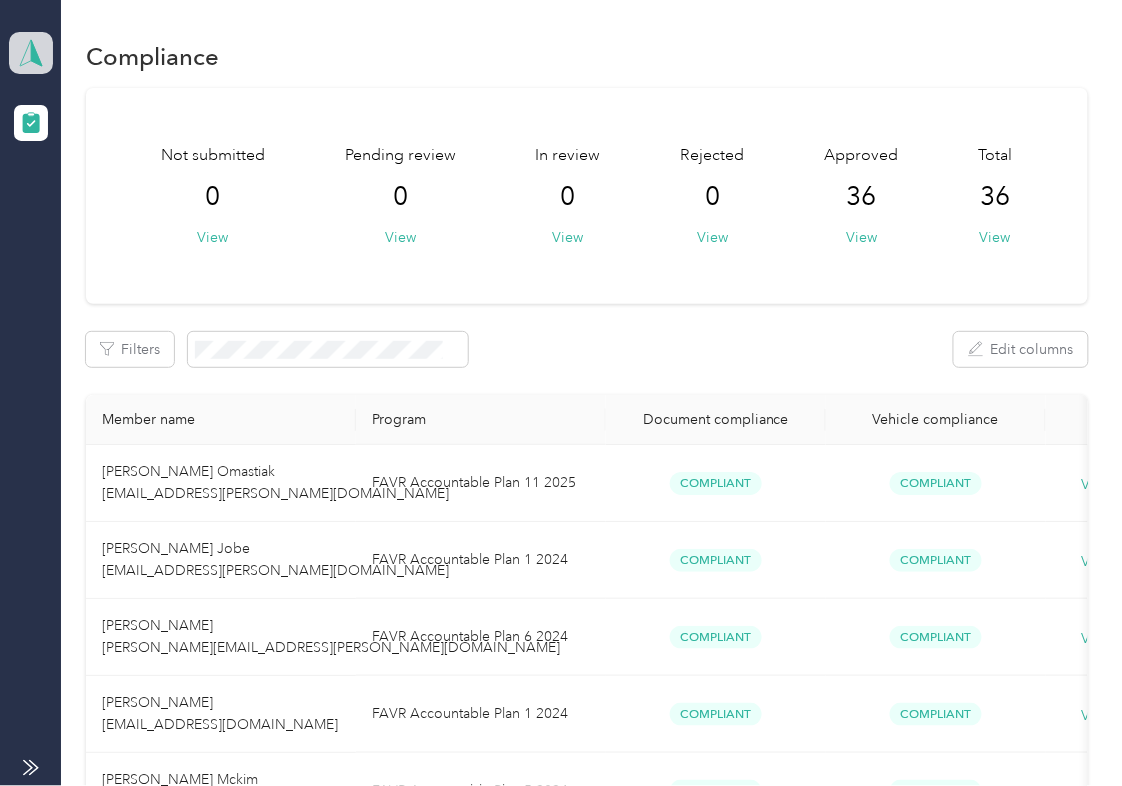 click 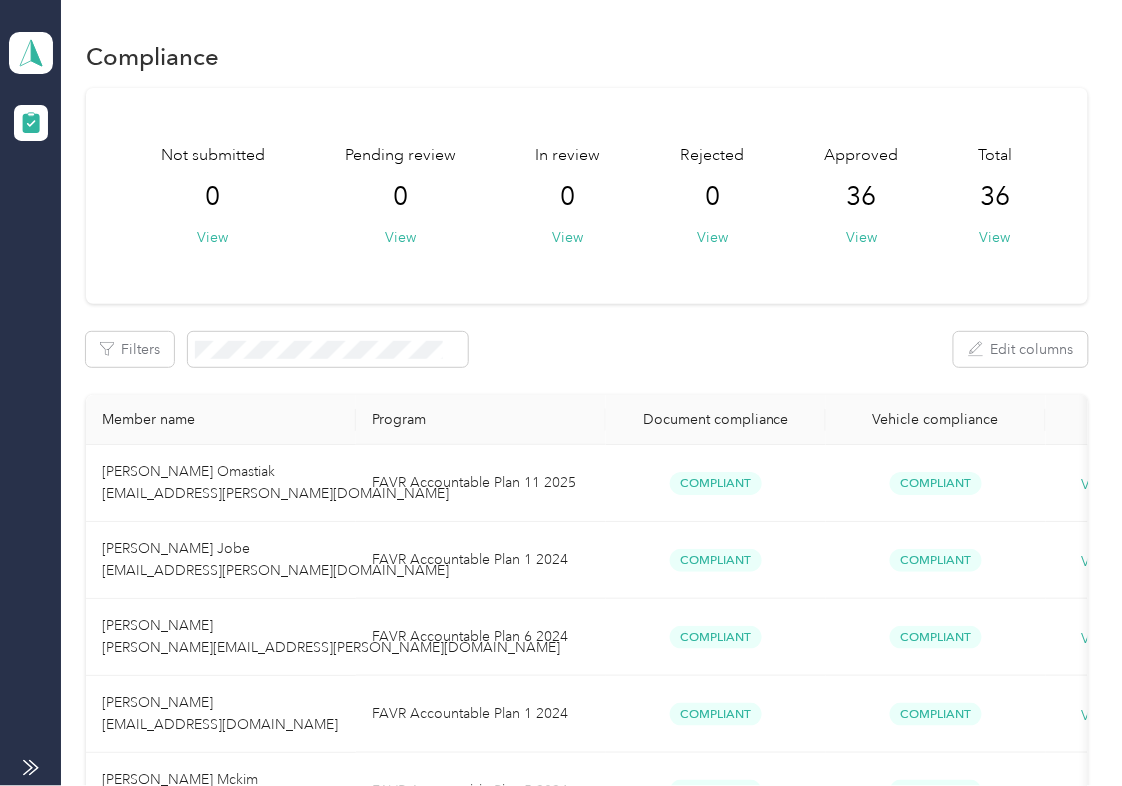 click on "Log out" at bounding box center (64, 209) 